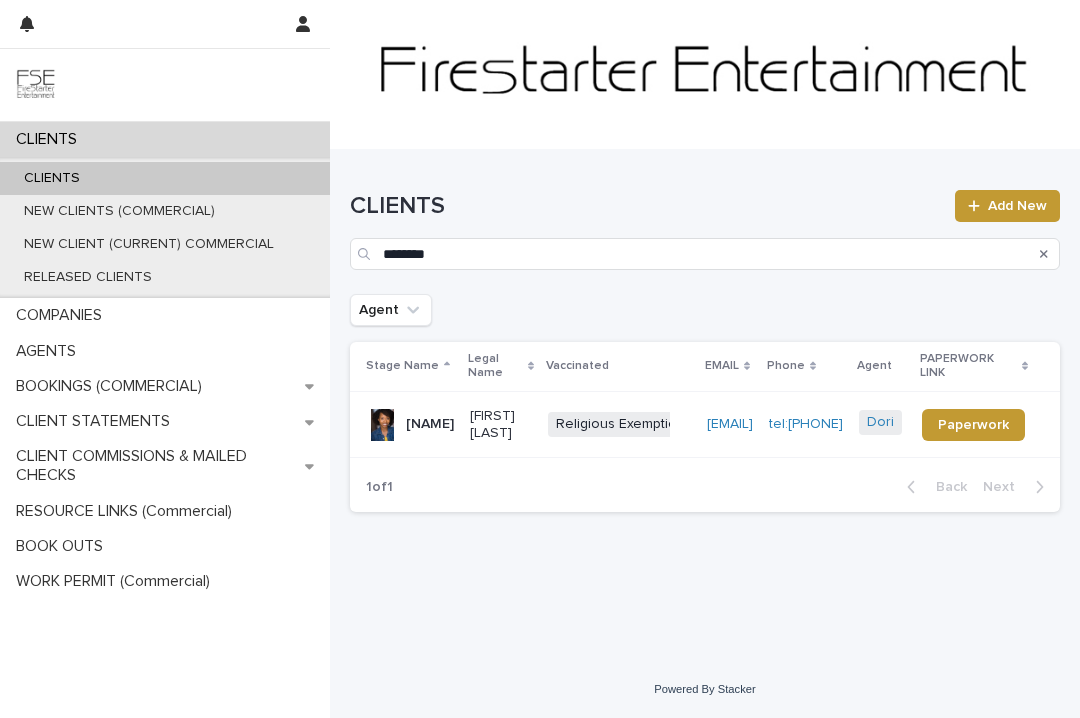 scroll, scrollTop: 0, scrollLeft: 0, axis: both 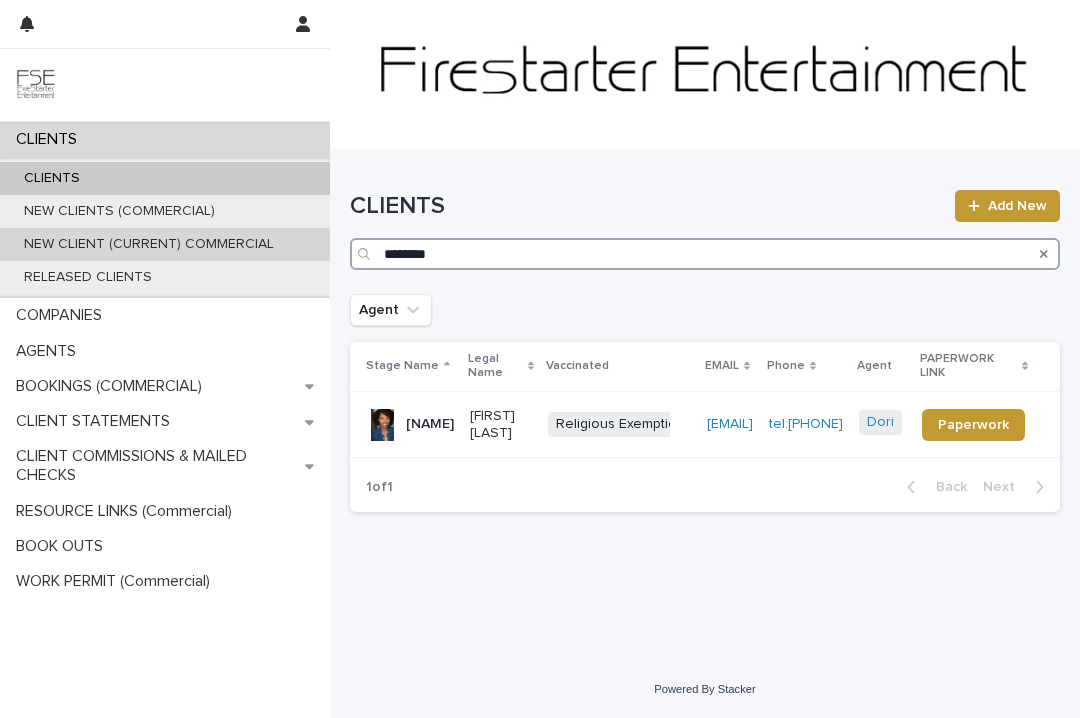 drag, startPoint x: 408, startPoint y: 246, endPoint x: 327, endPoint y: 246, distance: 81 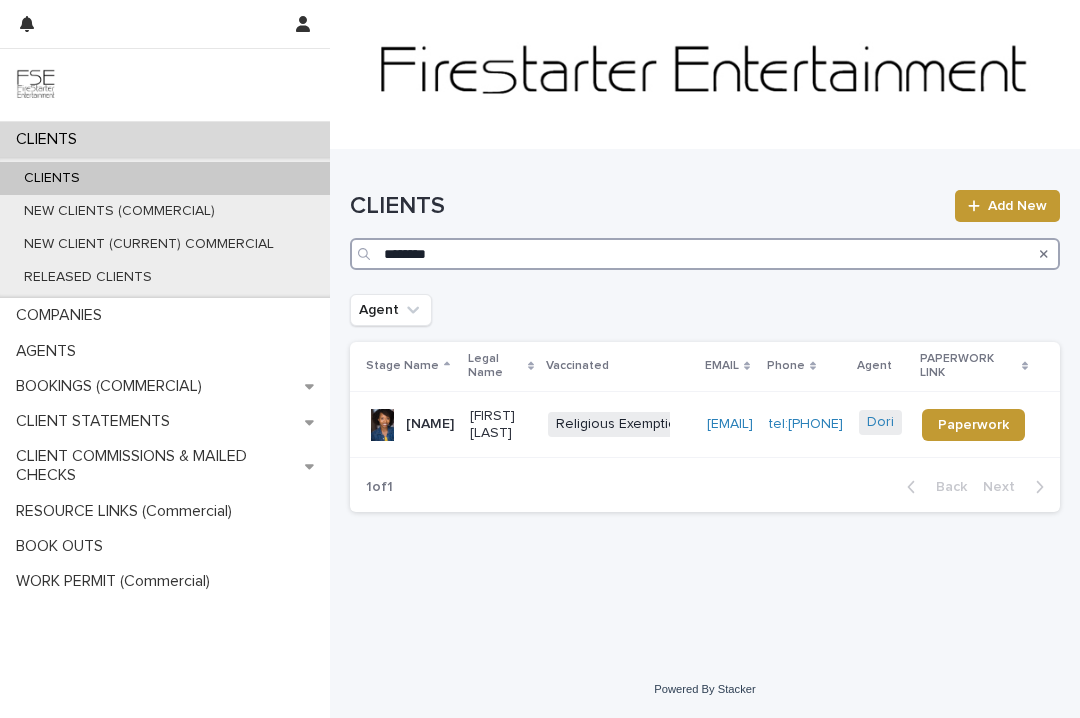 drag, startPoint x: 439, startPoint y: 246, endPoint x: 483, endPoint y: 249, distance: 44.102154 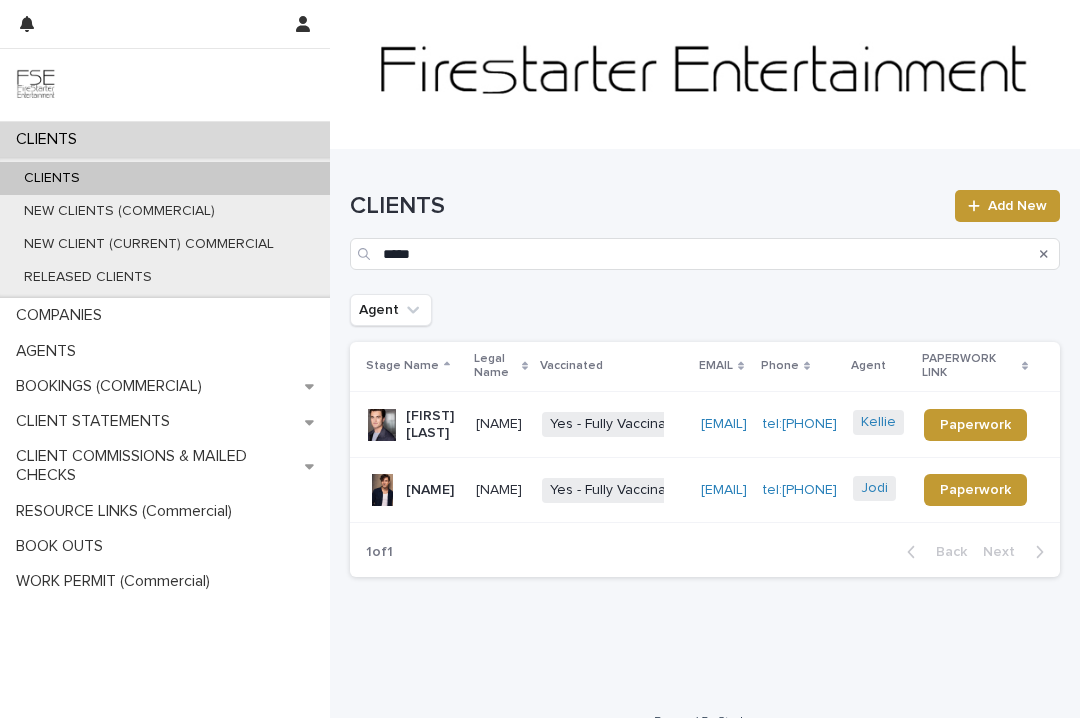 scroll, scrollTop: 2, scrollLeft: 0, axis: vertical 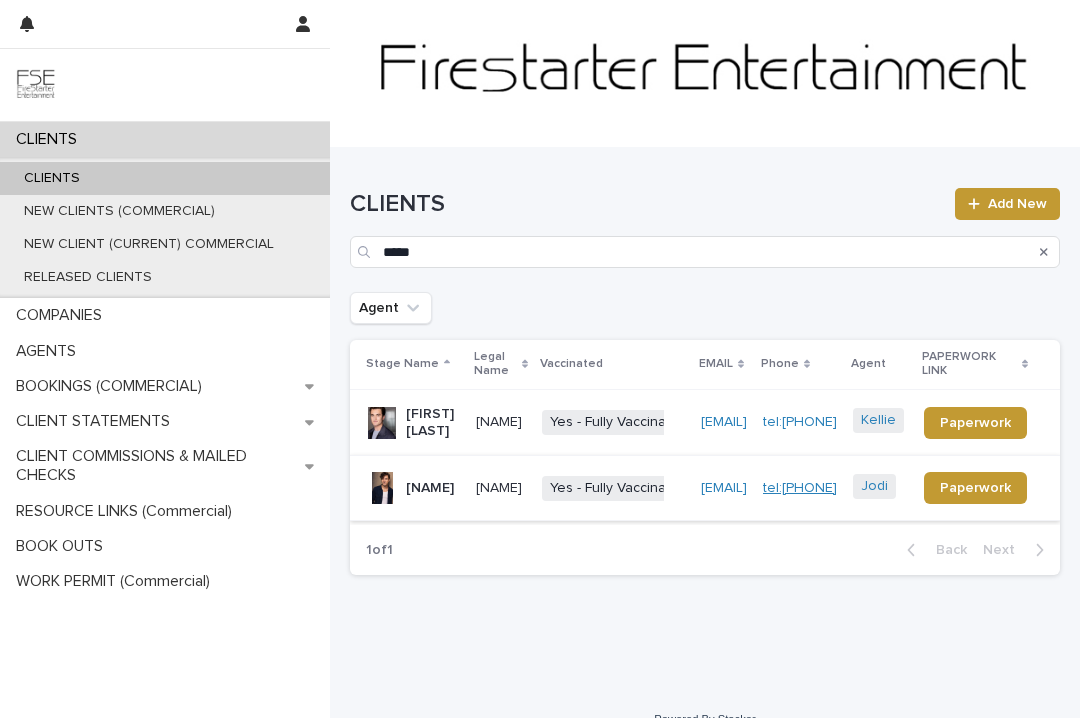 click on "tel:[PHONE]" at bounding box center (800, 488) 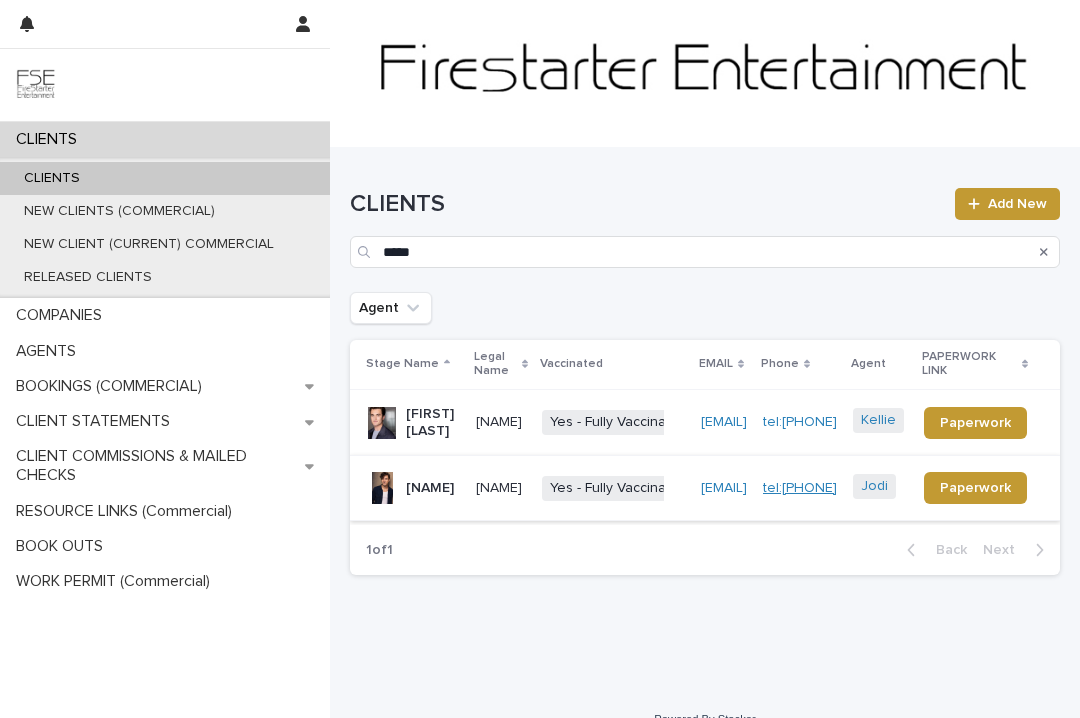 copy on "tel:[PHONE]" 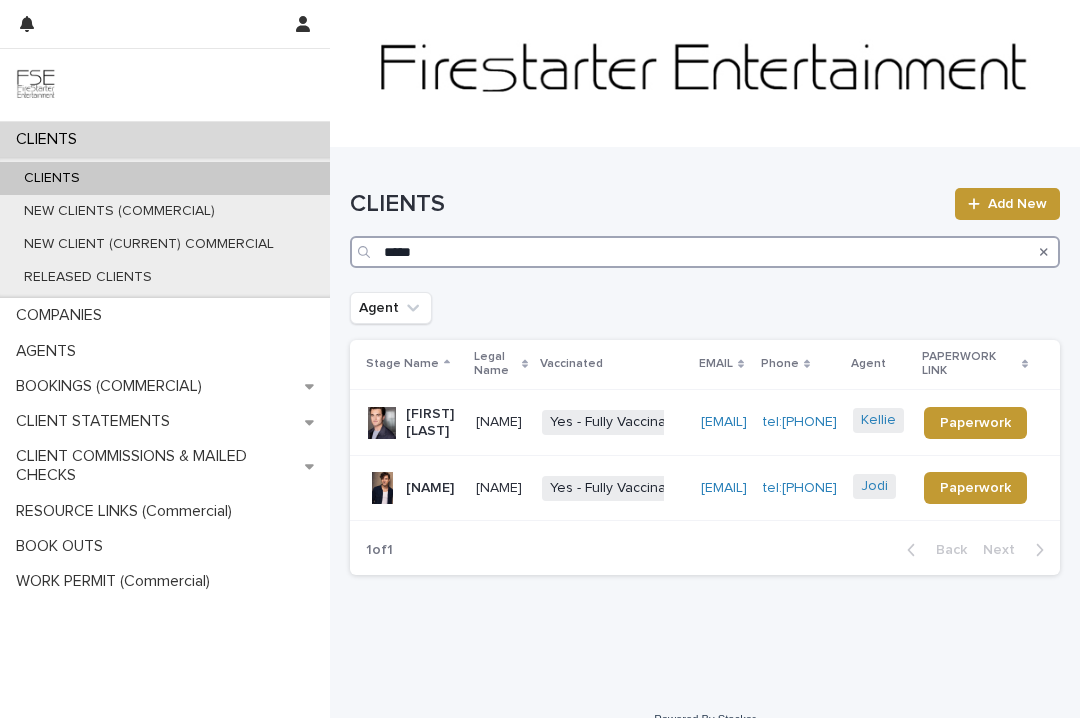 drag, startPoint x: 433, startPoint y: 251, endPoint x: 359, endPoint y: 243, distance: 74.431175 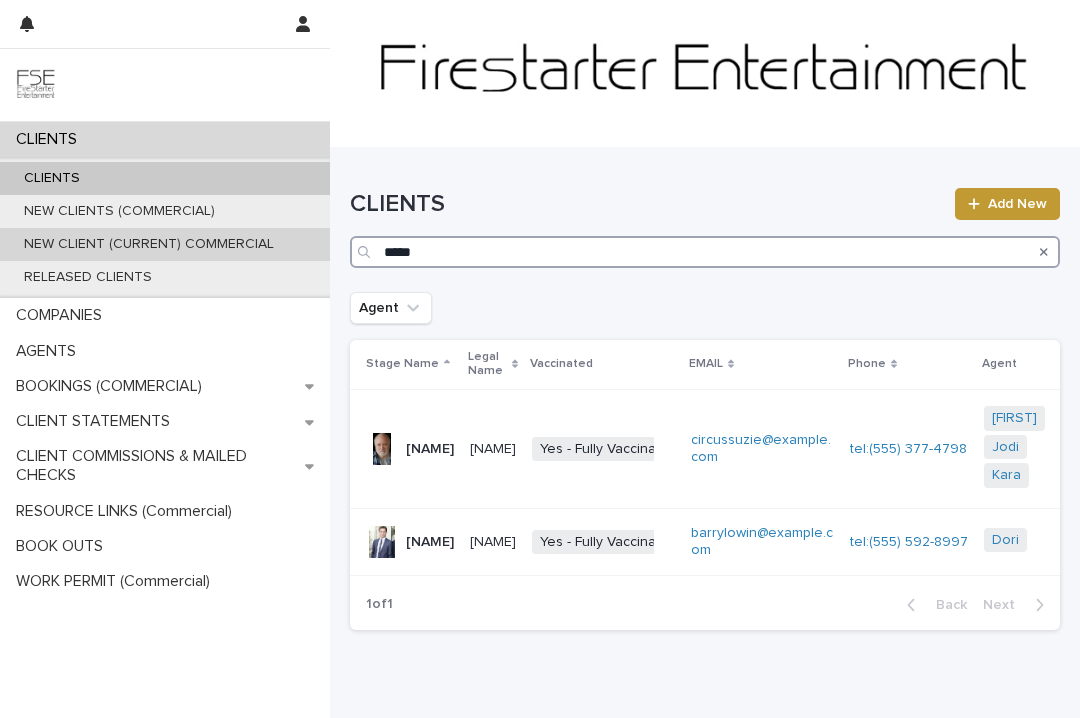 drag, startPoint x: 433, startPoint y: 246, endPoint x: 321, endPoint y: 252, distance: 112.1606 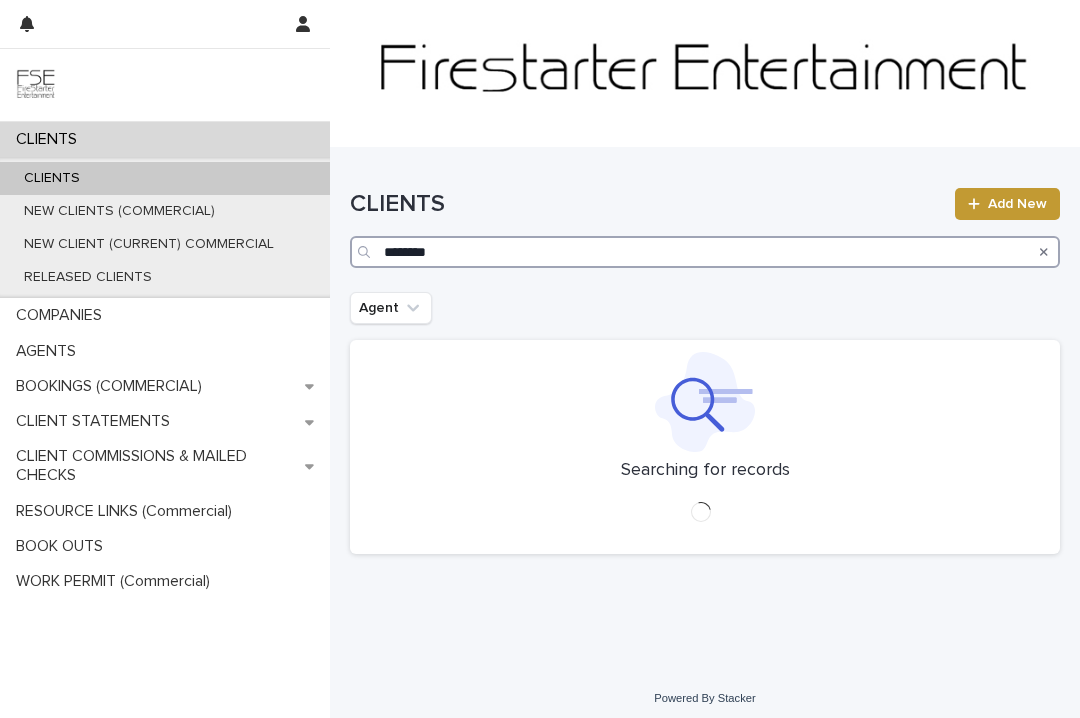 scroll, scrollTop: 0, scrollLeft: 0, axis: both 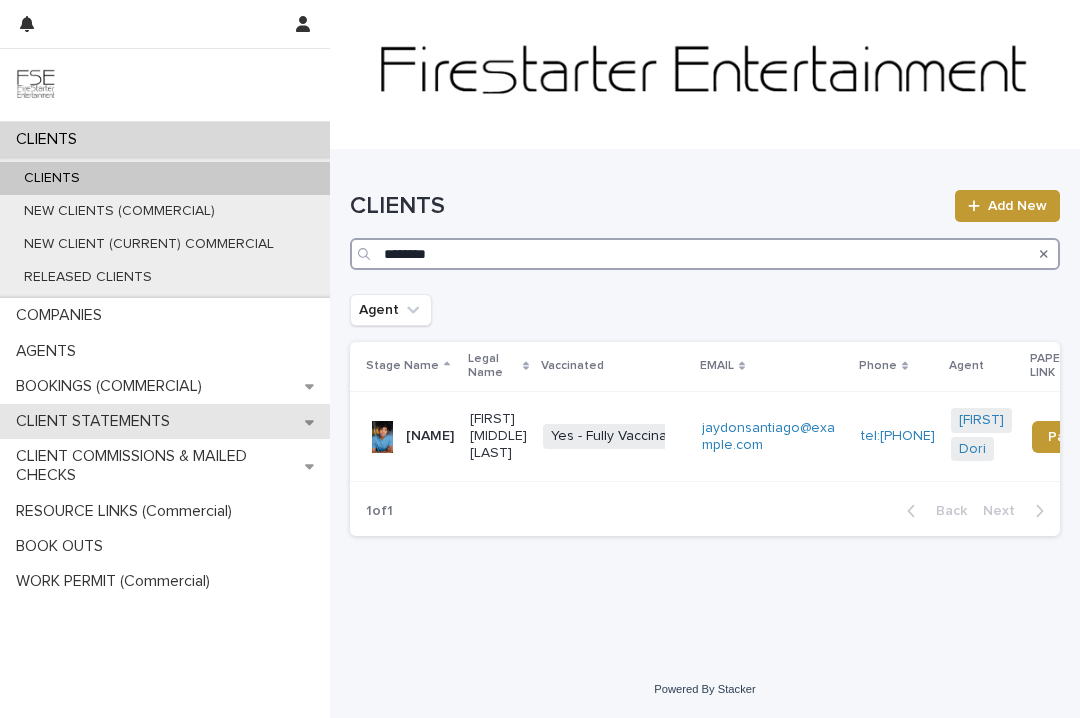 type on "********" 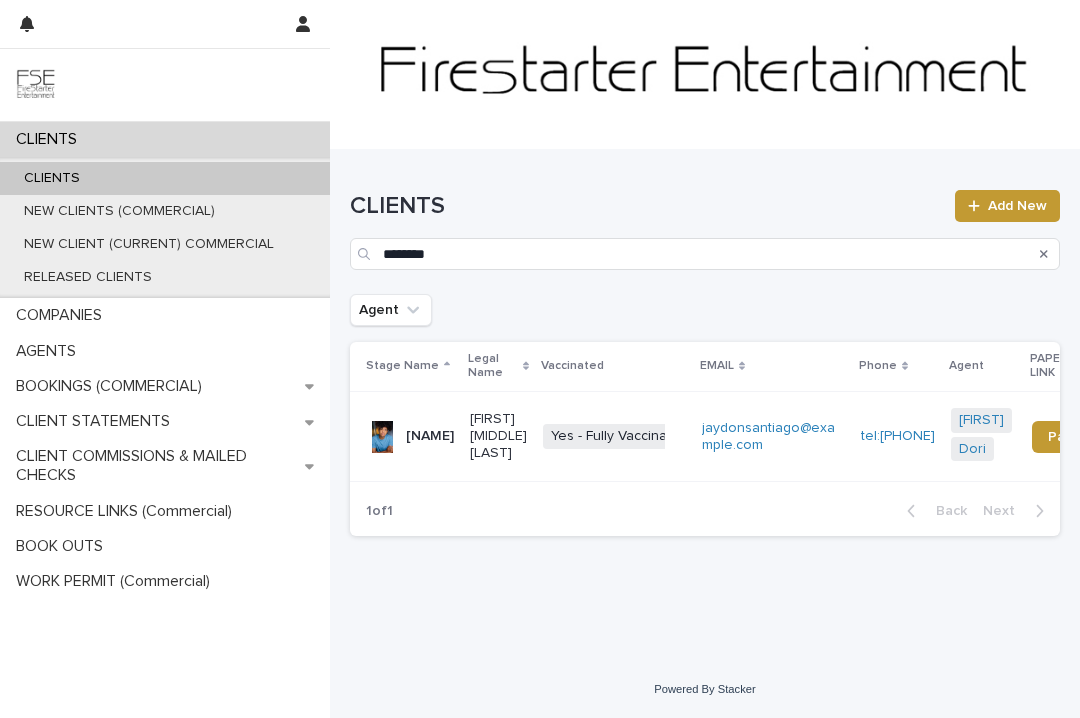 click on "[NAME]" at bounding box center [430, 436] 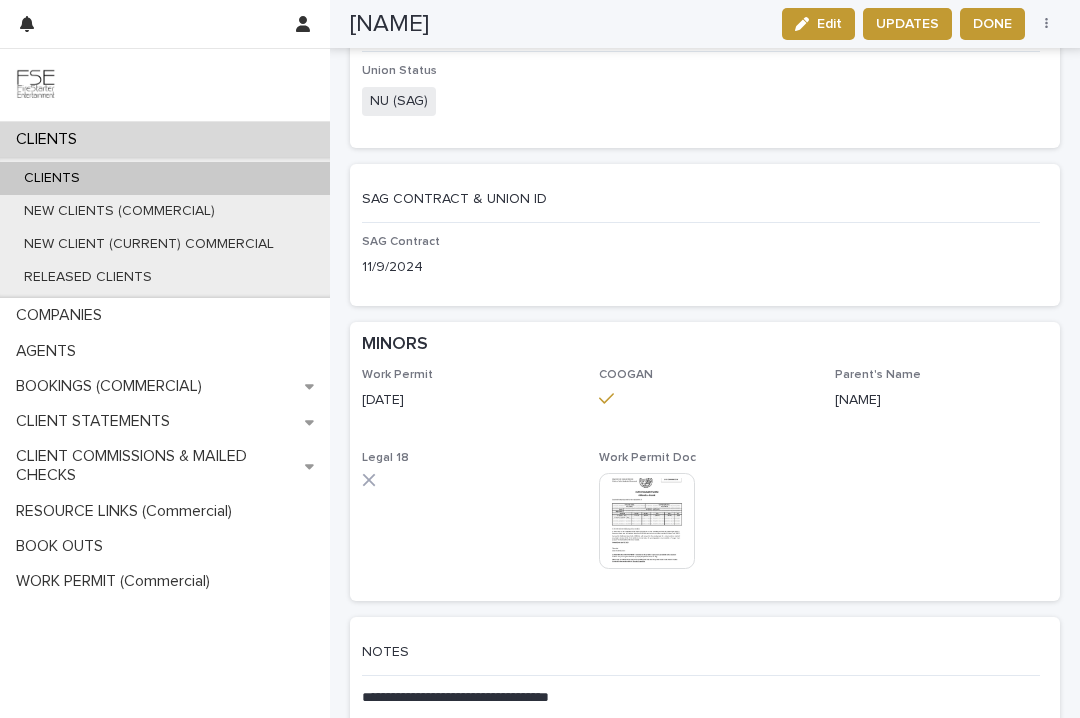 scroll, scrollTop: 3599, scrollLeft: 0, axis: vertical 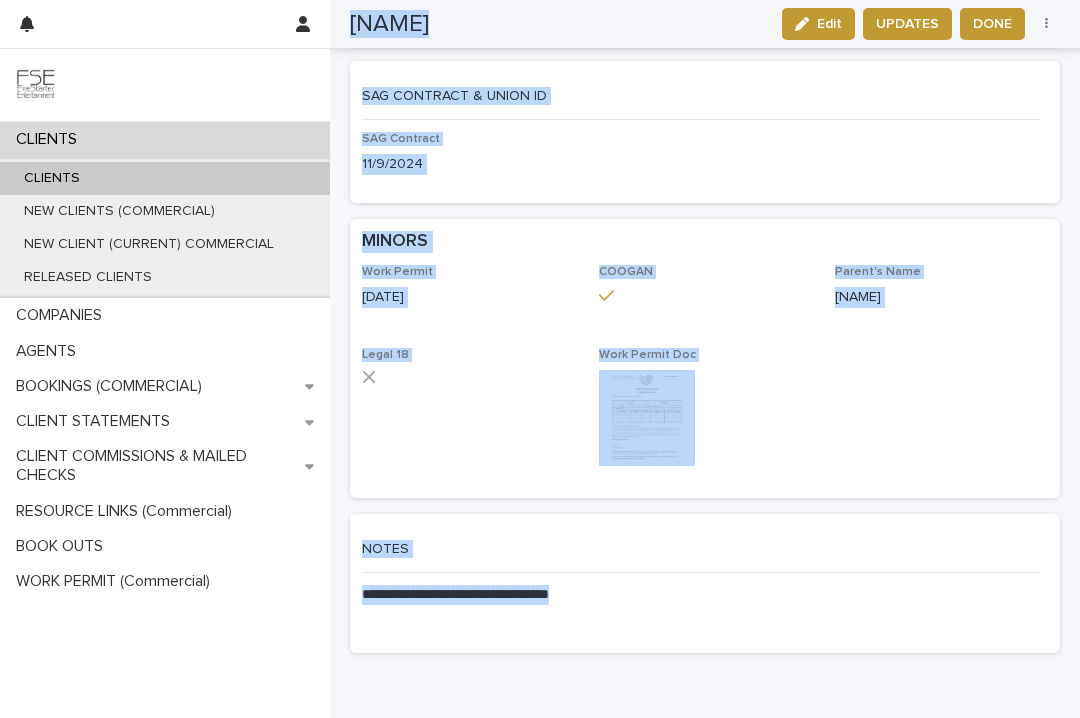drag, startPoint x: 506, startPoint y: 597, endPoint x: 342, endPoint y: 602, distance: 164.0762 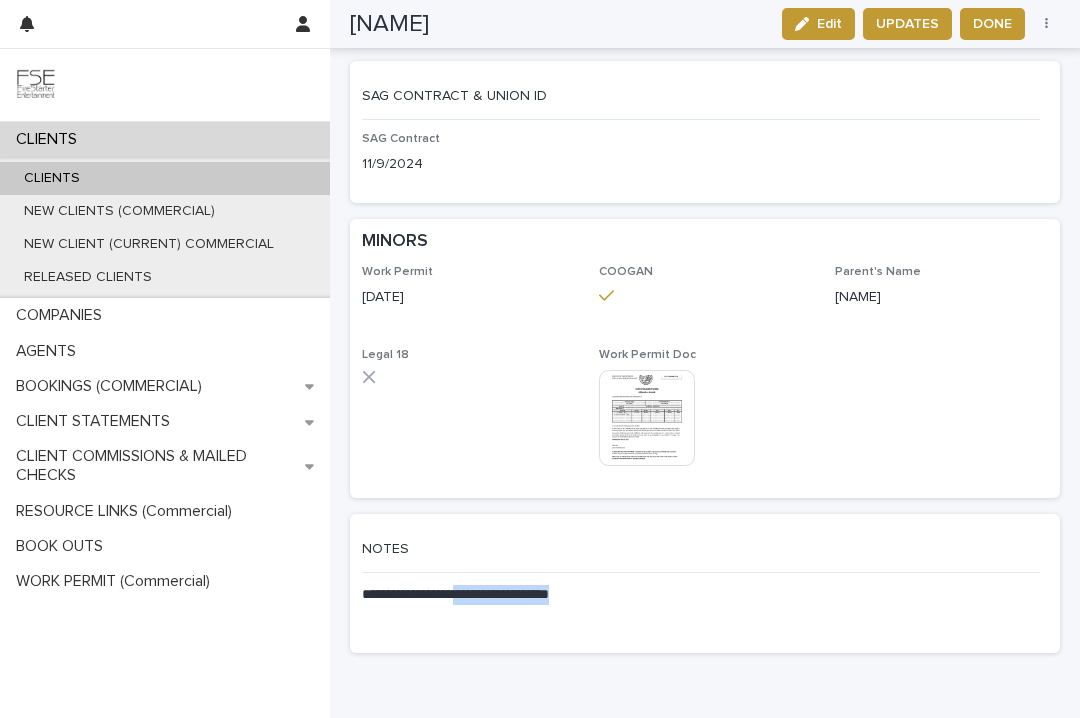 copy on "**********" 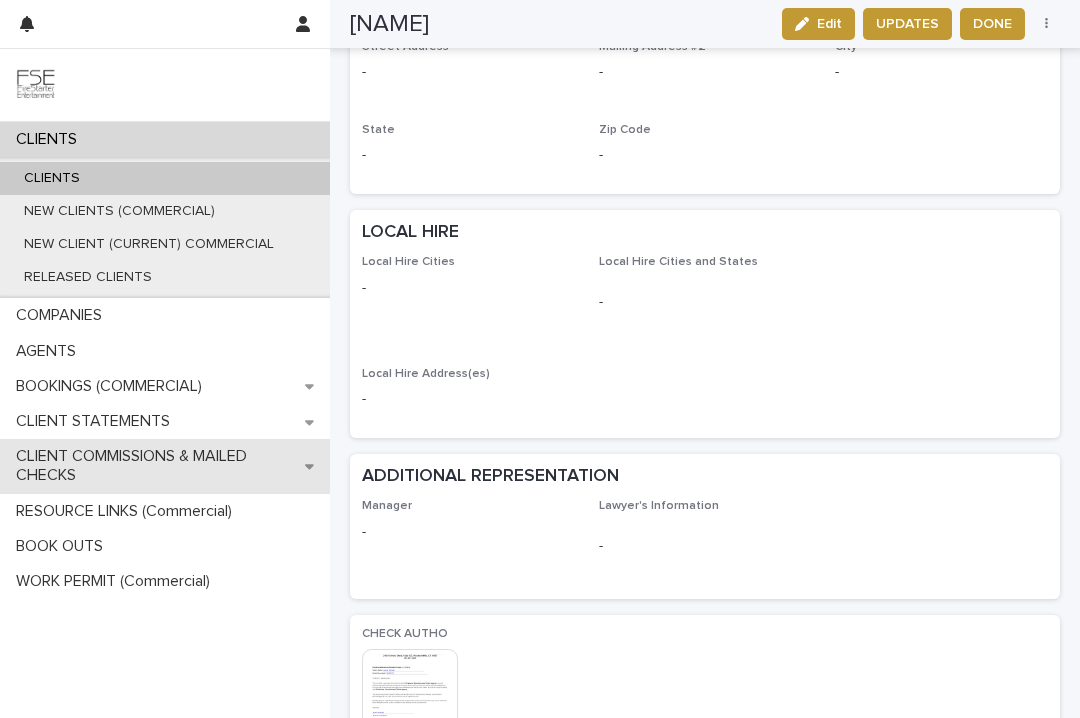 scroll, scrollTop: 1641, scrollLeft: 0, axis: vertical 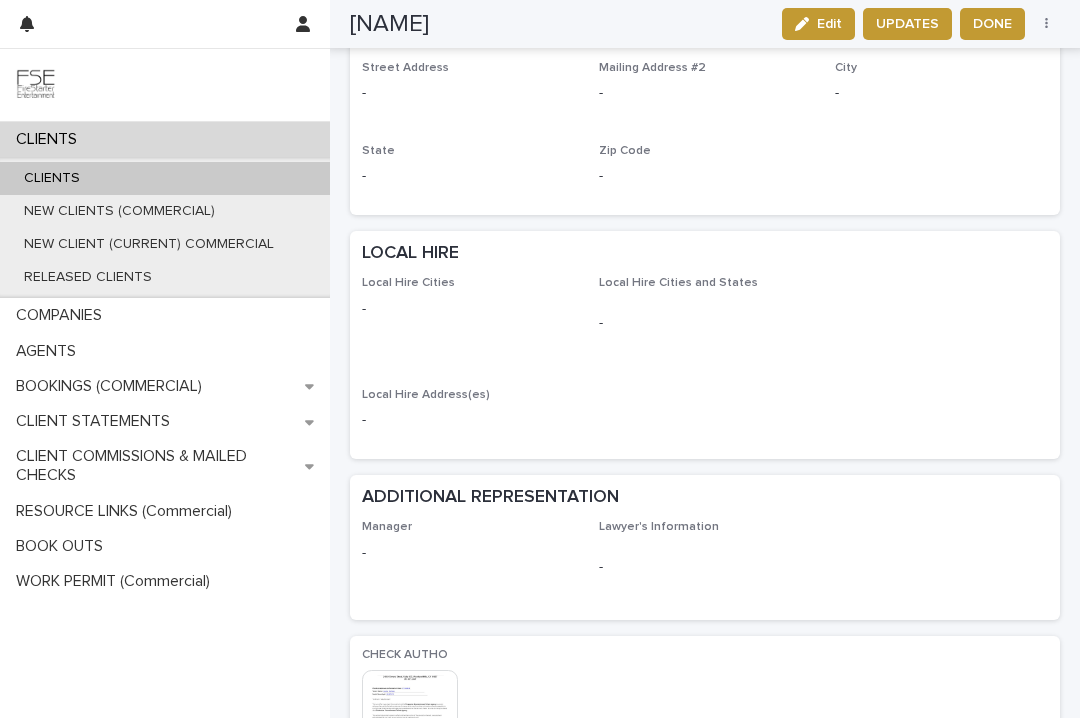 click on "CLIENTS" at bounding box center [165, 178] 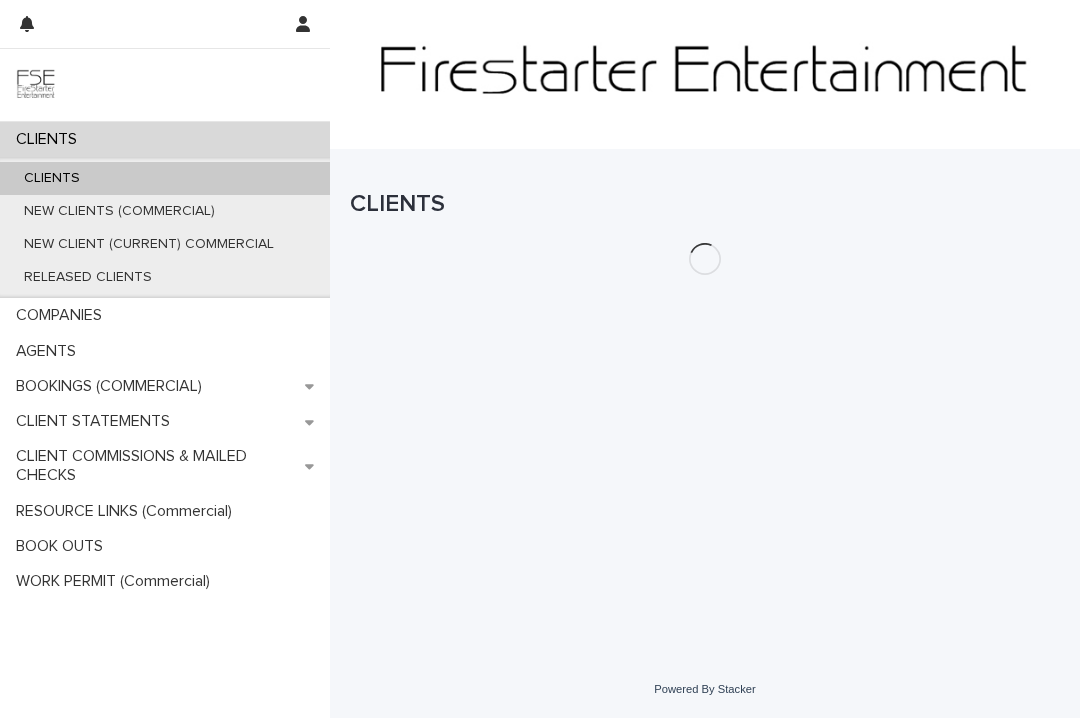 scroll, scrollTop: 0, scrollLeft: 0, axis: both 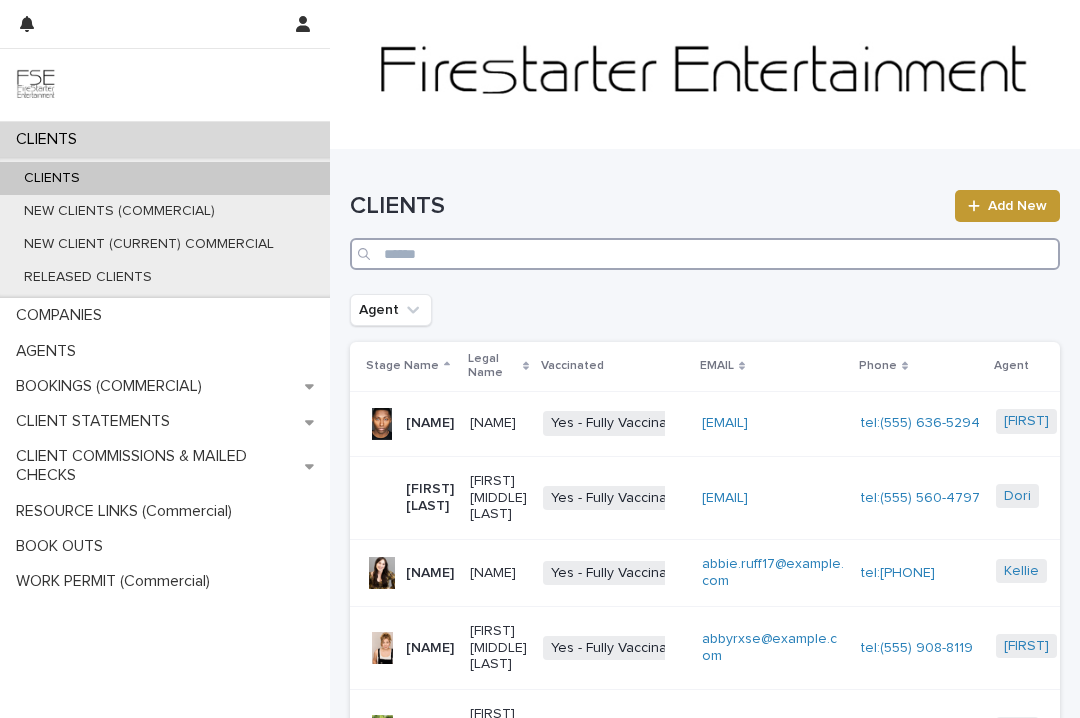click at bounding box center [705, 254] 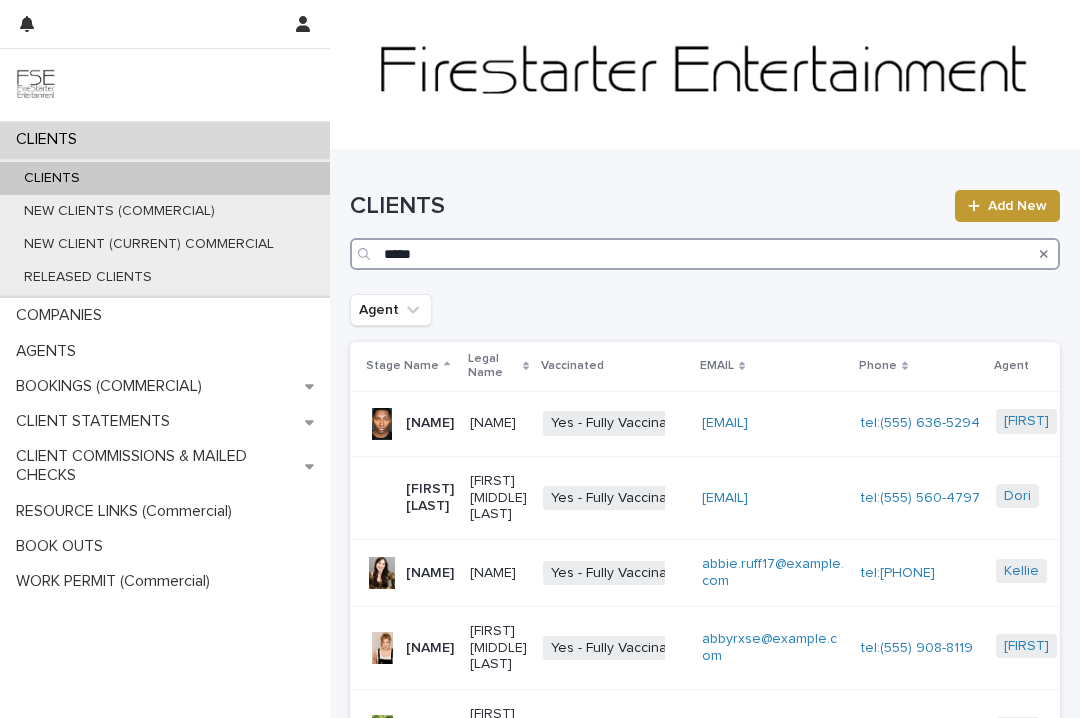 type on "*****" 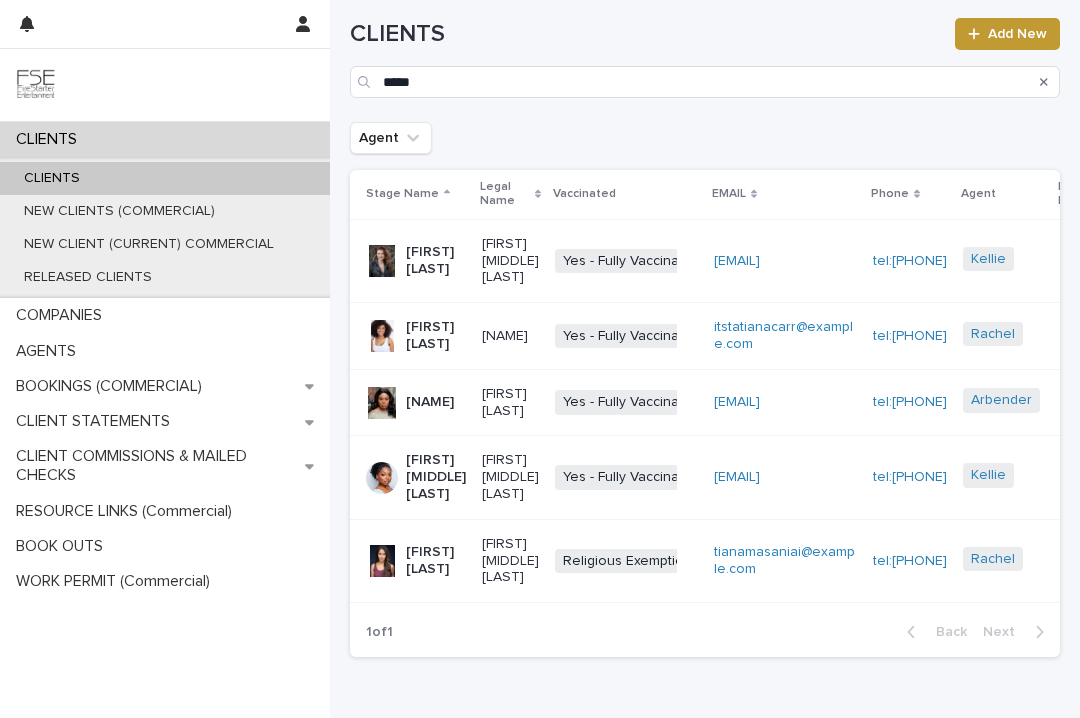 scroll, scrollTop: 0, scrollLeft: 0, axis: both 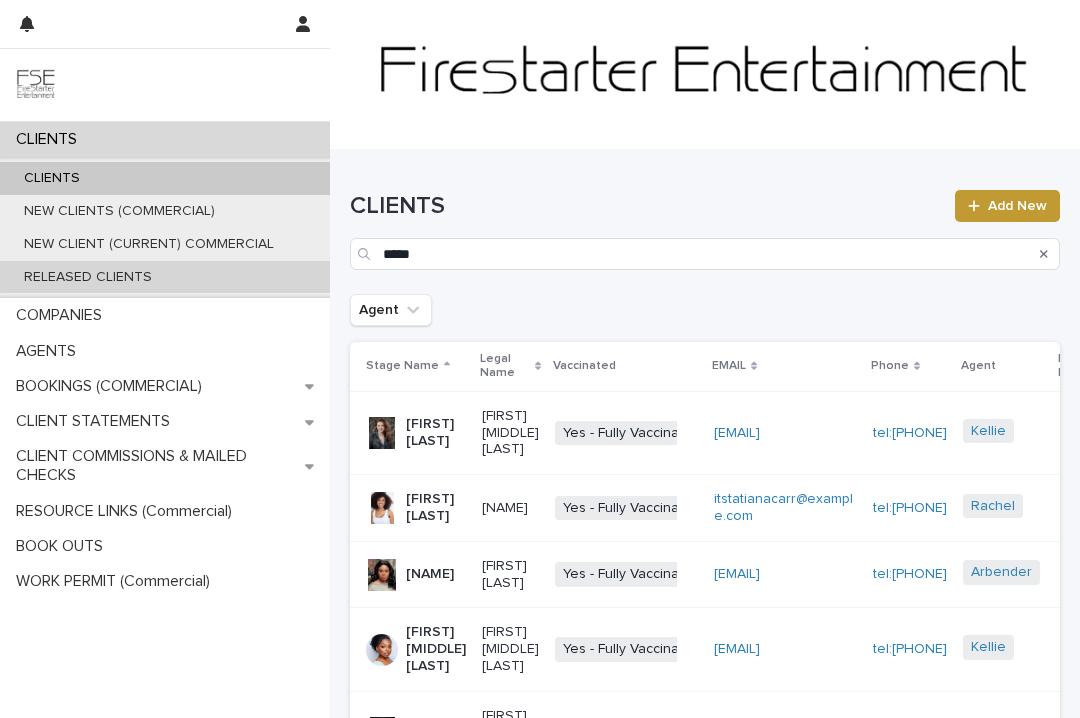 click on "RELEASED CLIENTS" at bounding box center (88, 277) 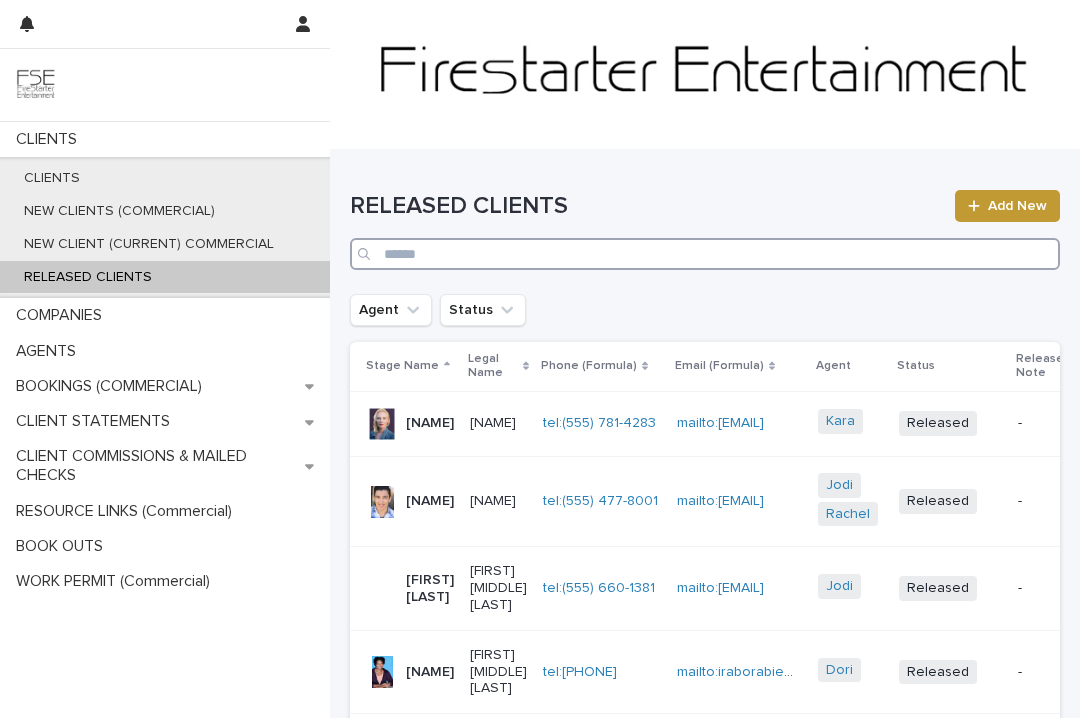 click at bounding box center [705, 254] 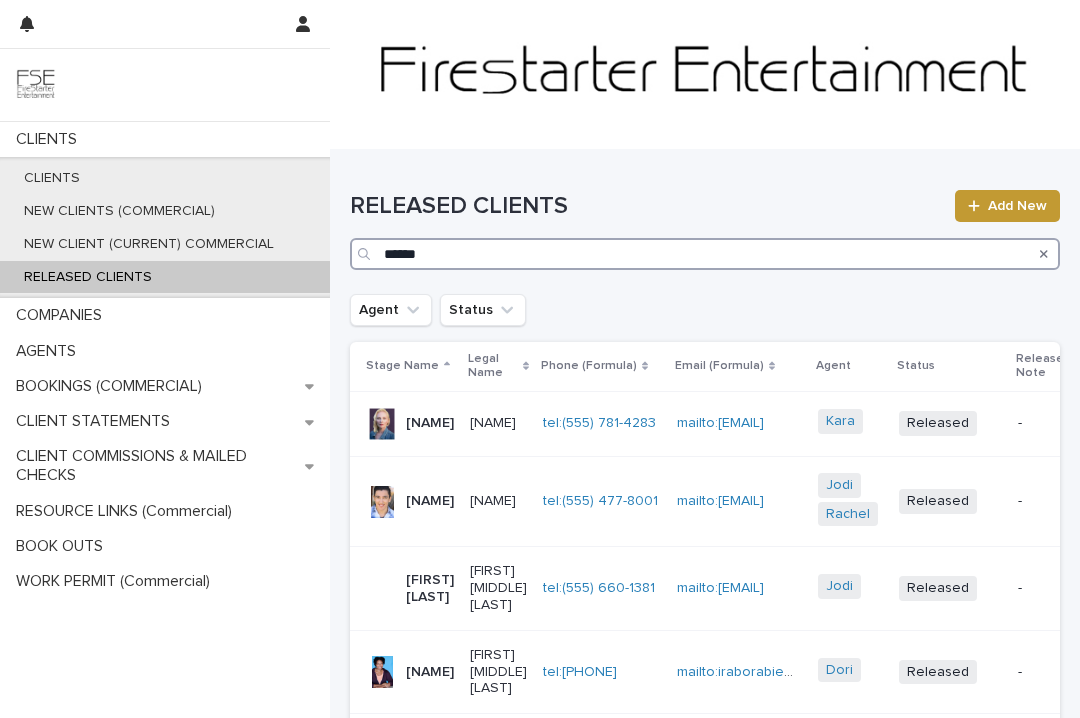 type on "******" 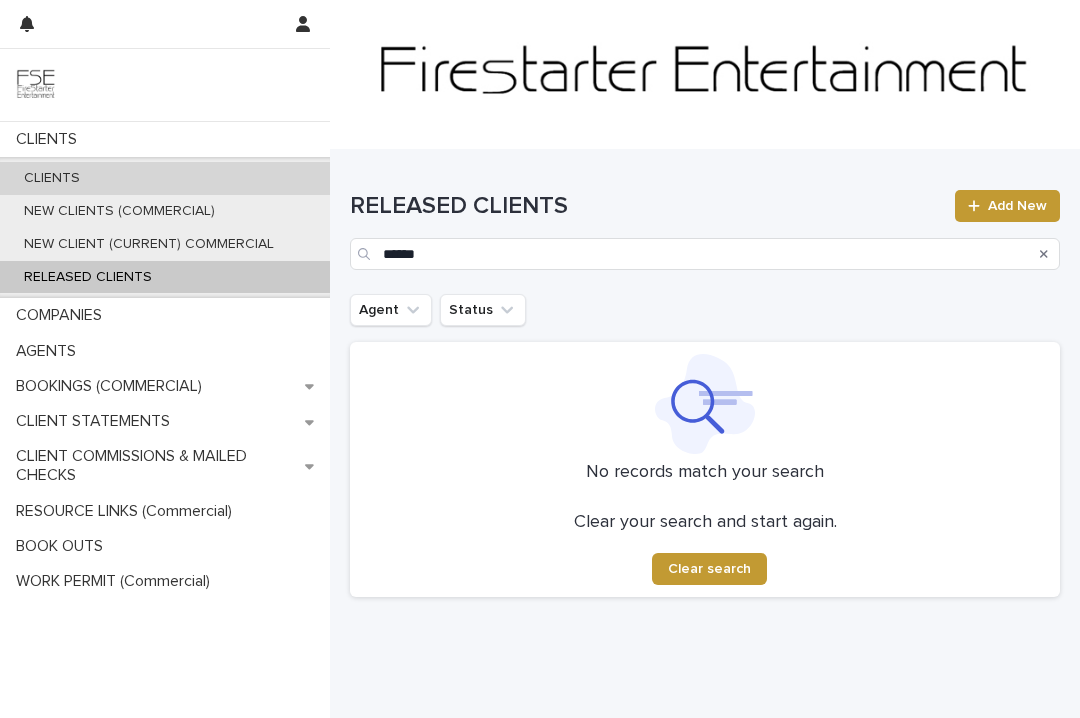 click on "CLIENTS" at bounding box center (165, 178) 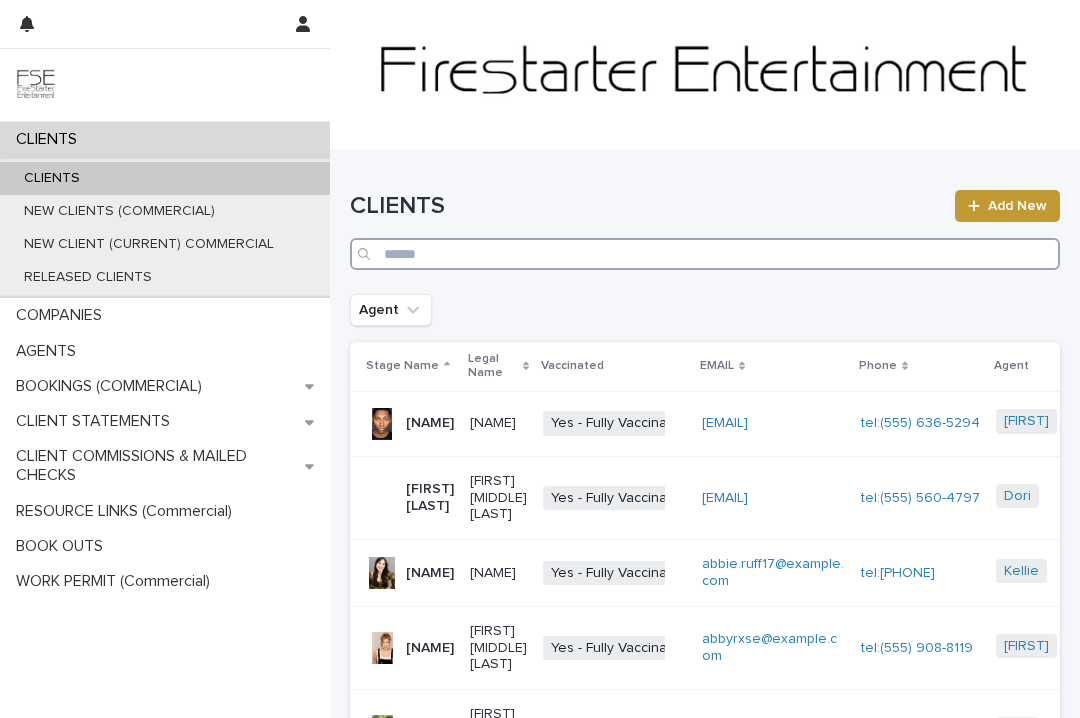 click at bounding box center (705, 254) 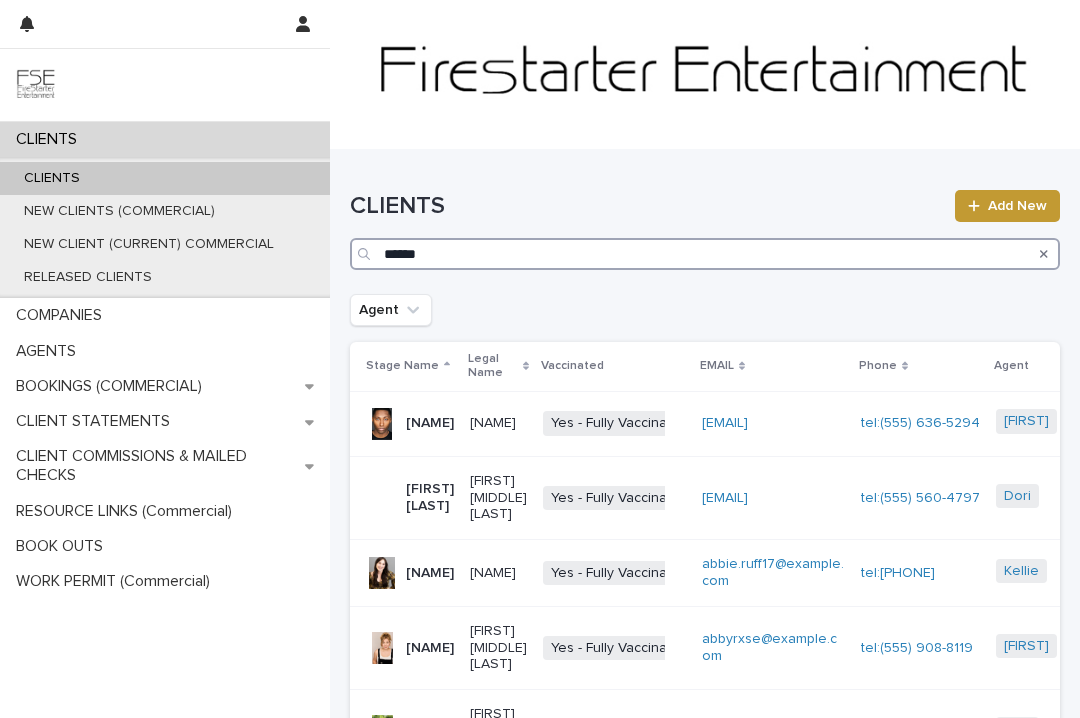 type on "******" 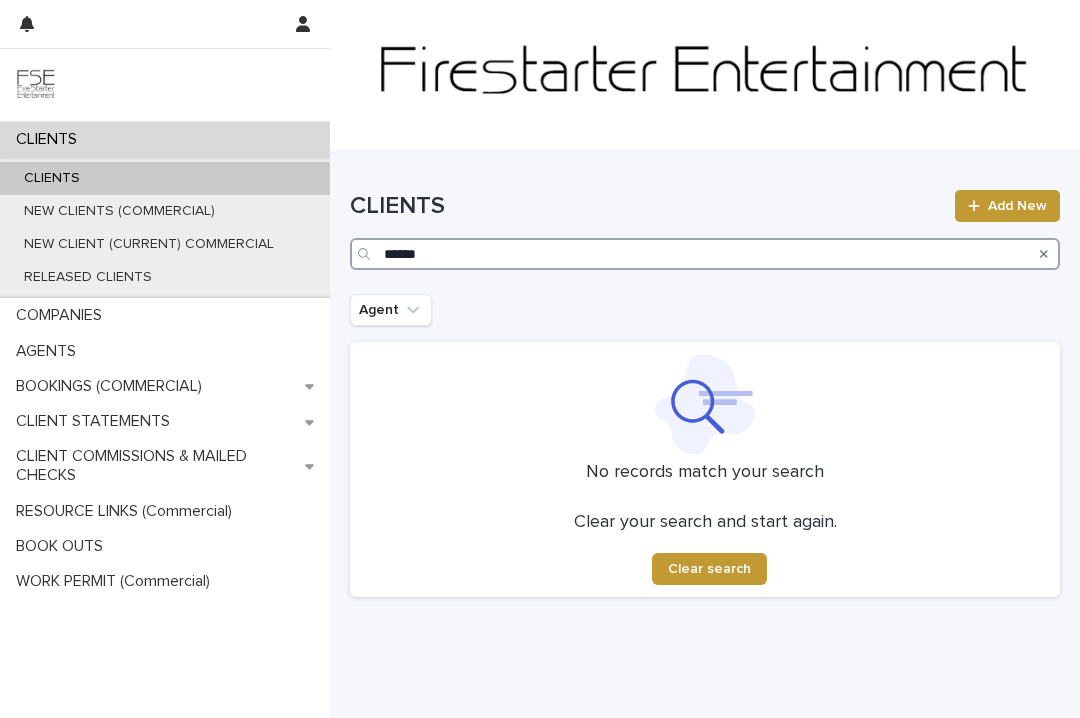 drag, startPoint x: 446, startPoint y: 257, endPoint x: 371, endPoint y: 256, distance: 75.00667 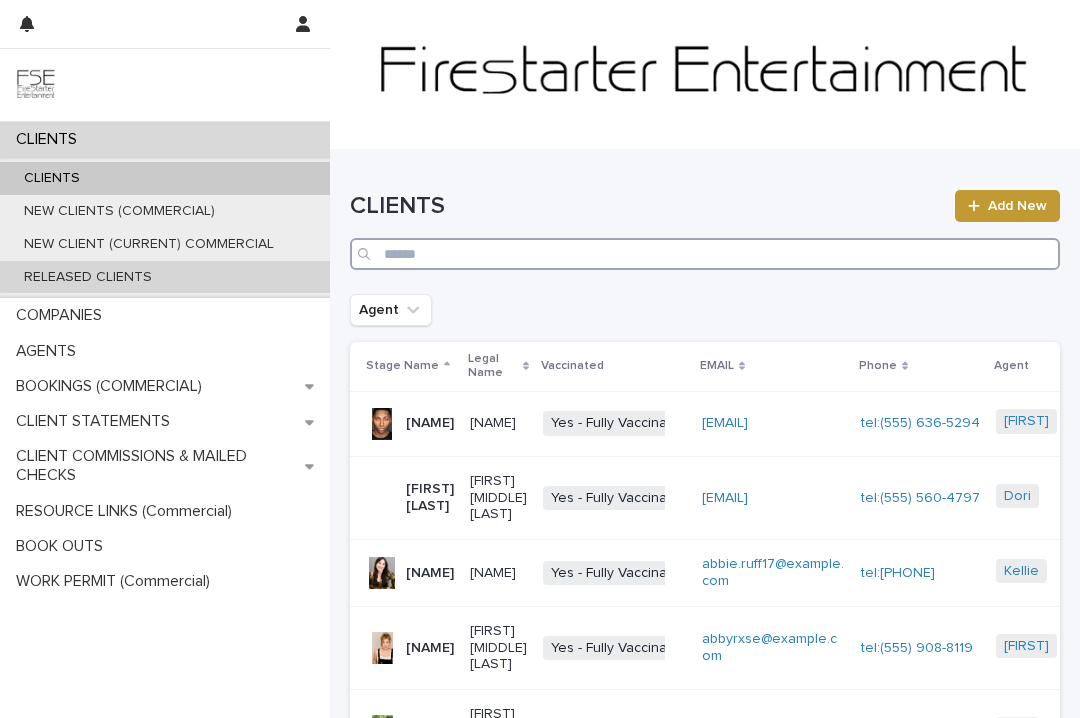 type 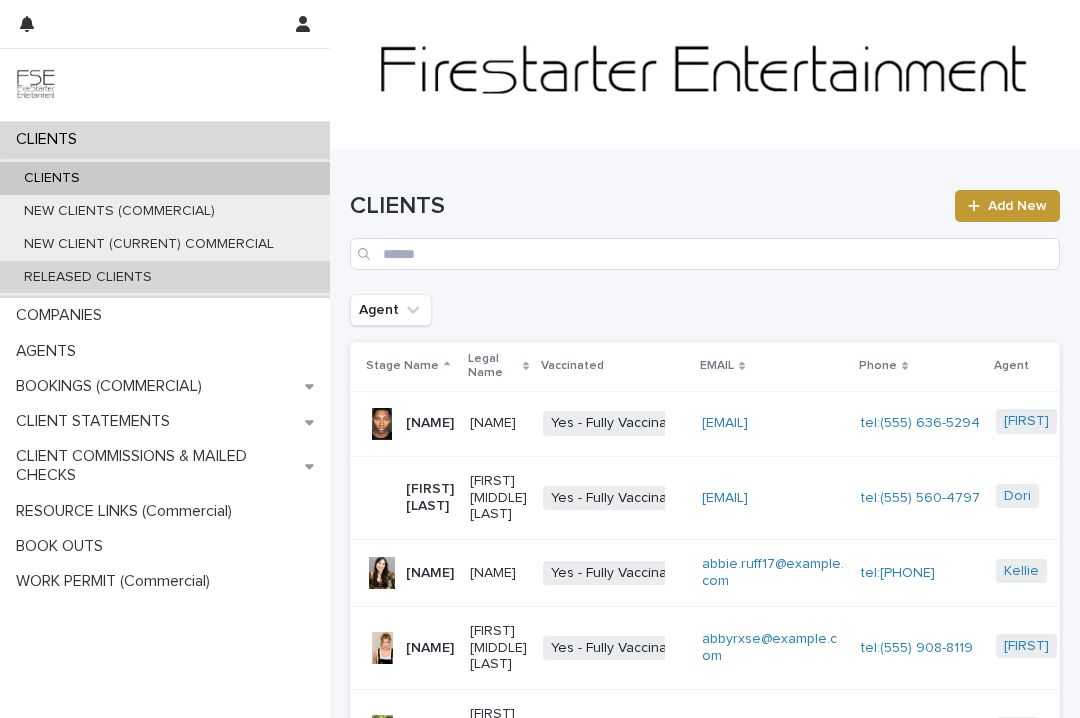 click on "RELEASED CLIENTS" at bounding box center (165, 277) 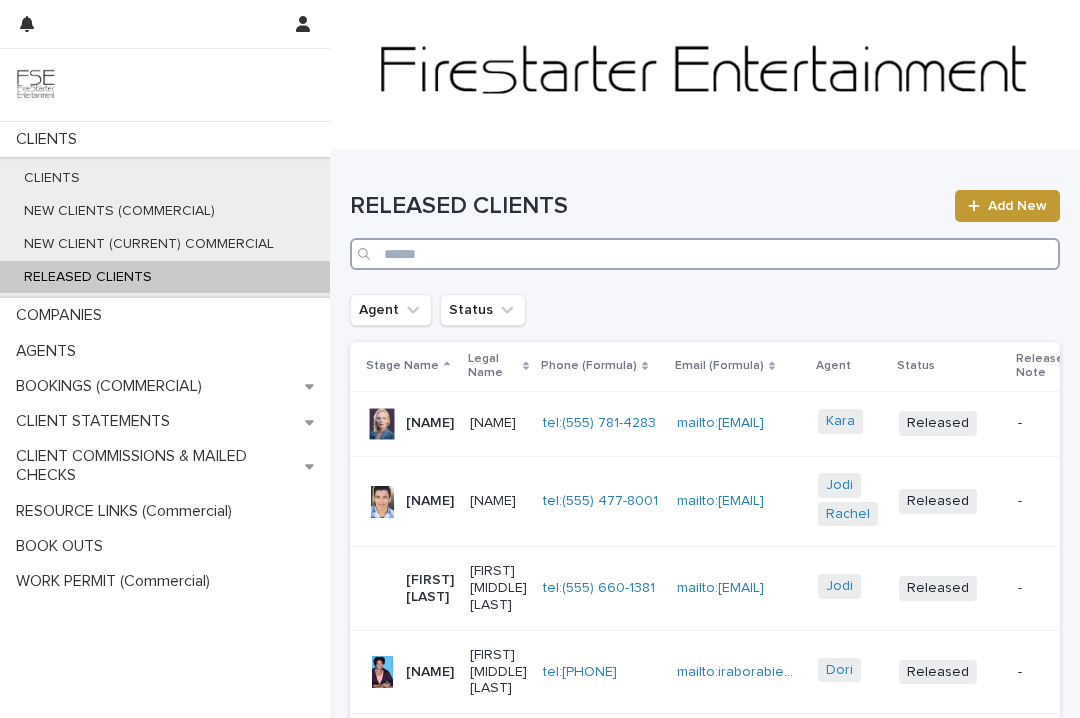 click at bounding box center [705, 254] 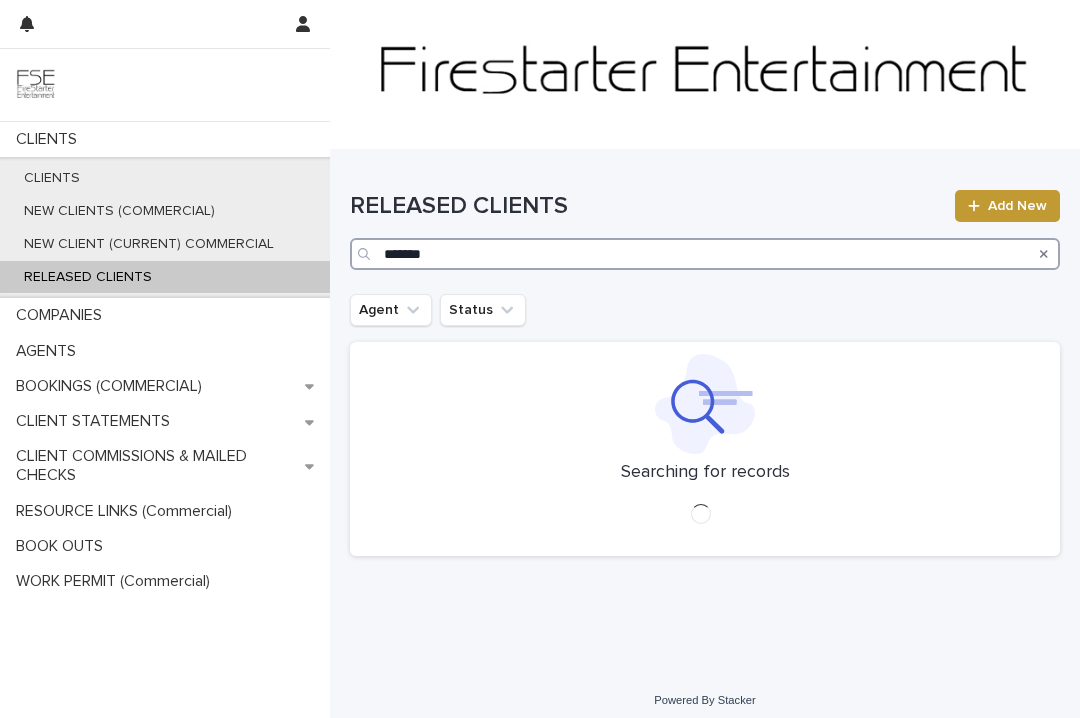 type on "*******" 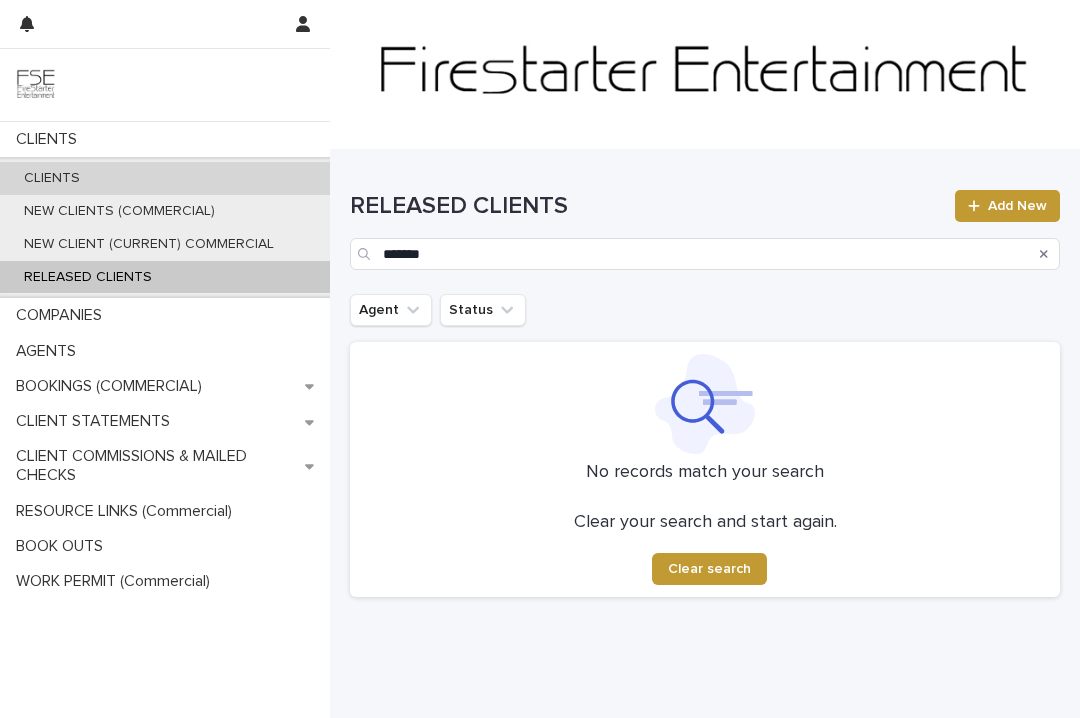 click on "CLIENTS" at bounding box center (165, 178) 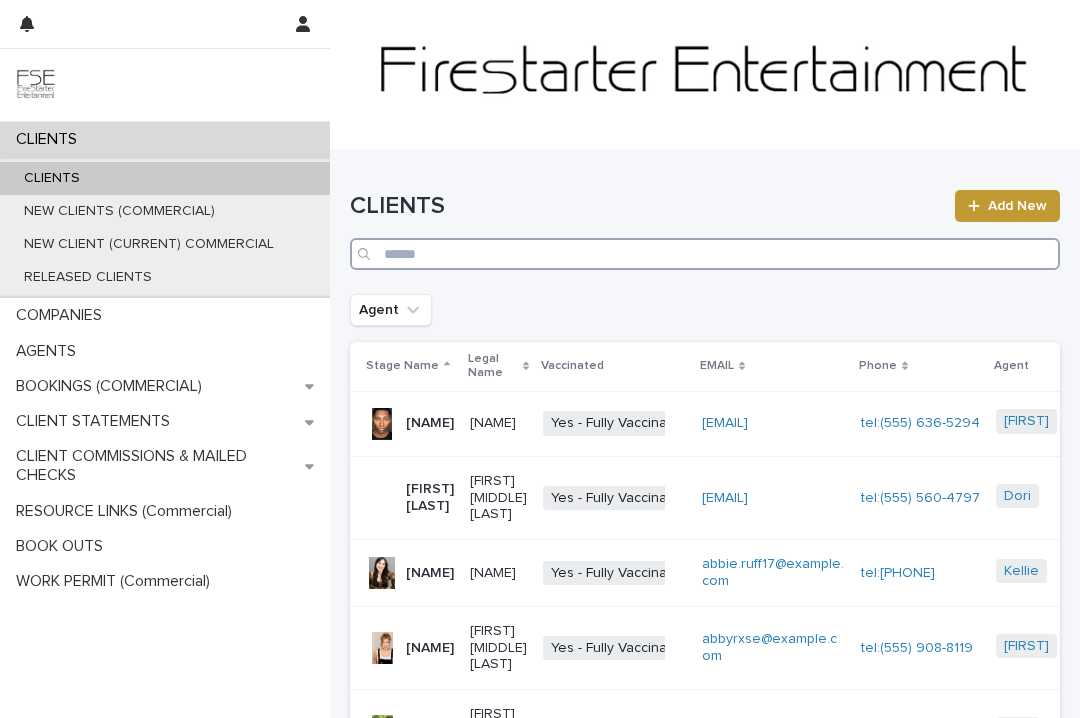 click at bounding box center (705, 254) 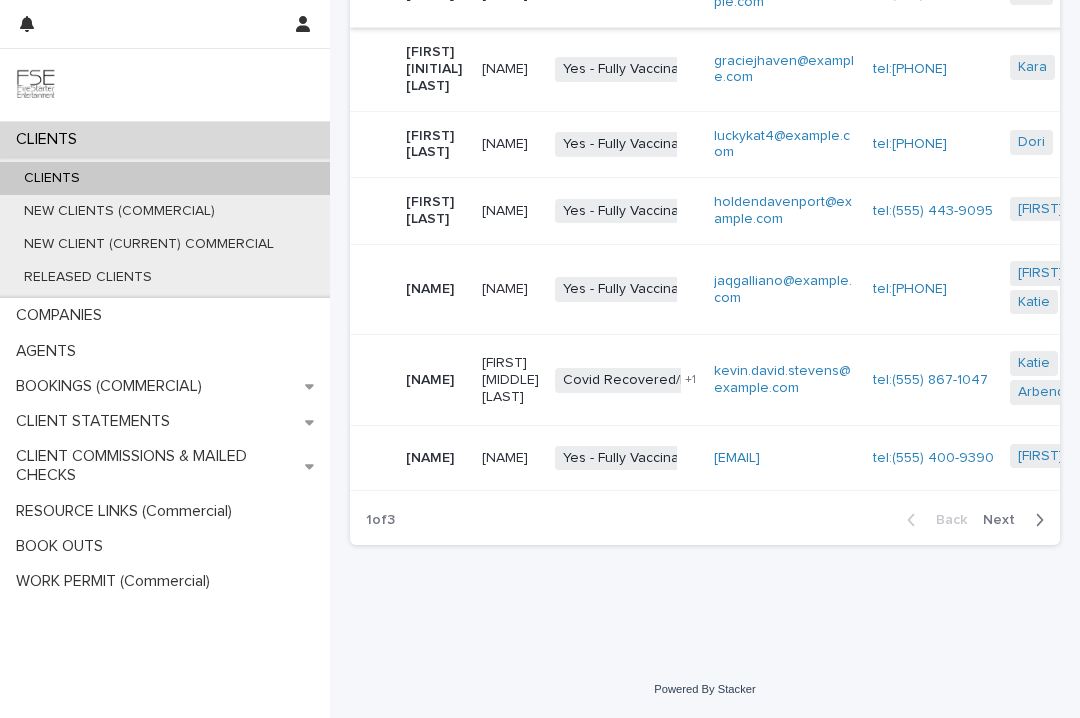 scroll, scrollTop: 706, scrollLeft: 0, axis: vertical 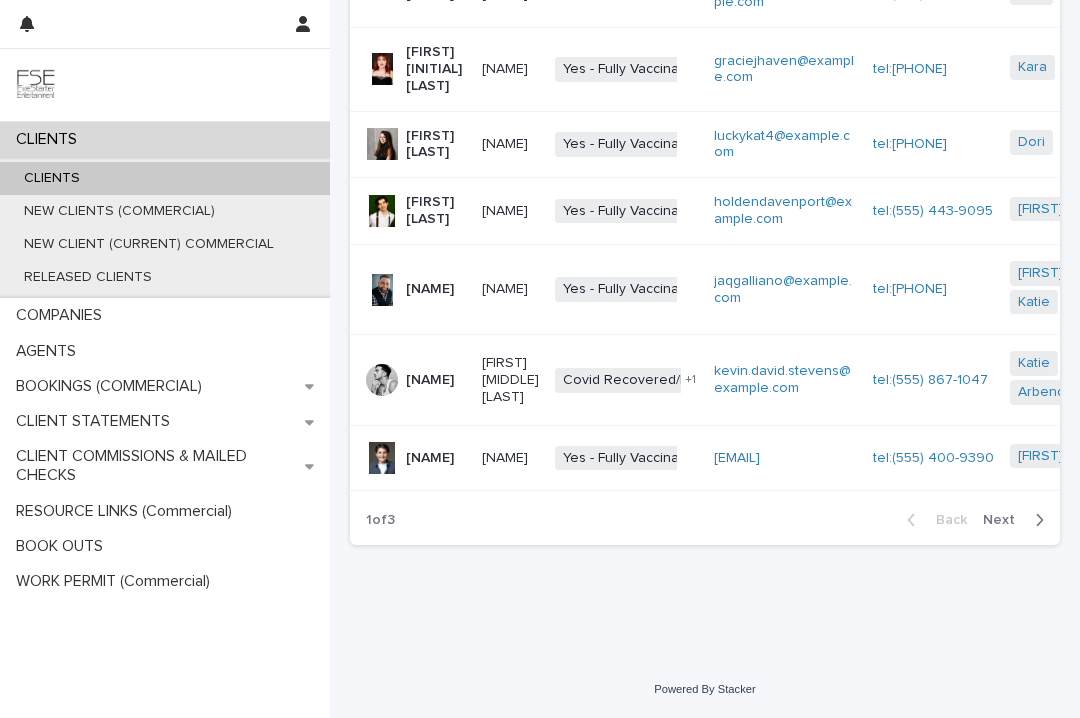 type on "***" 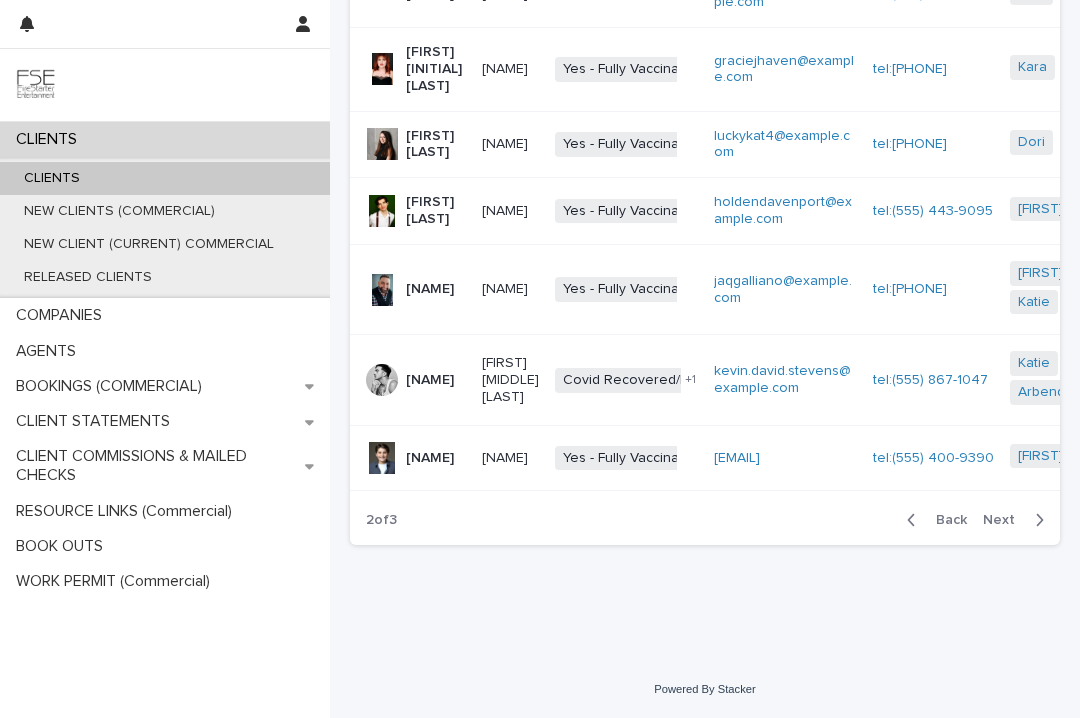 scroll, scrollTop: 724, scrollLeft: 0, axis: vertical 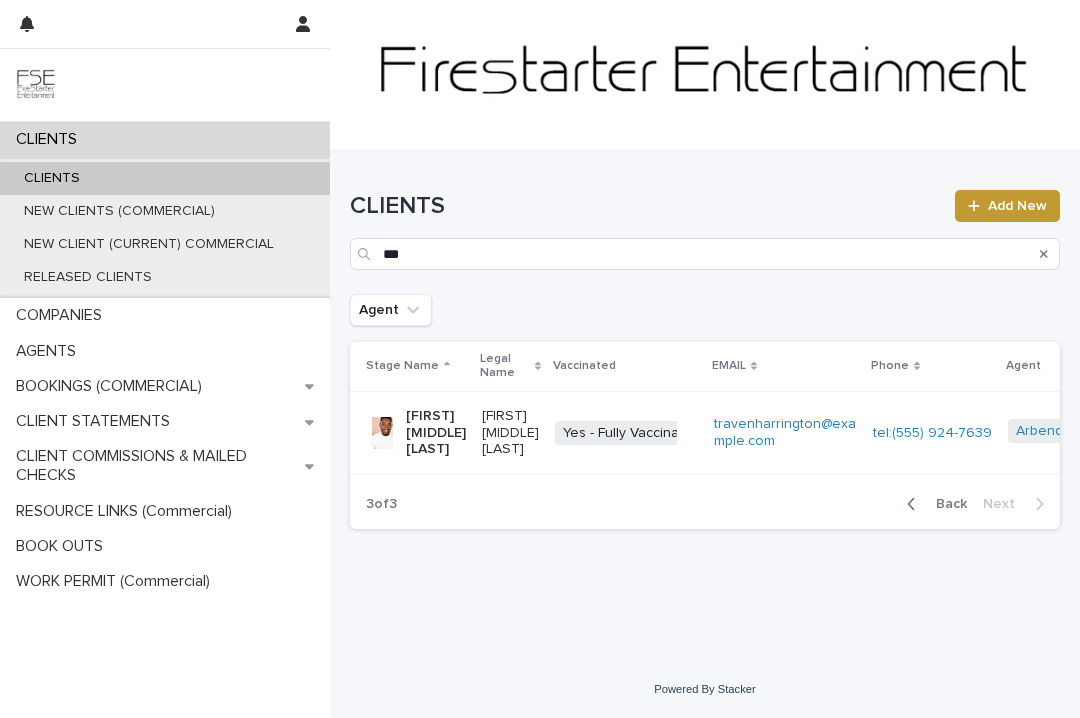 click on "Back" at bounding box center [945, 504] 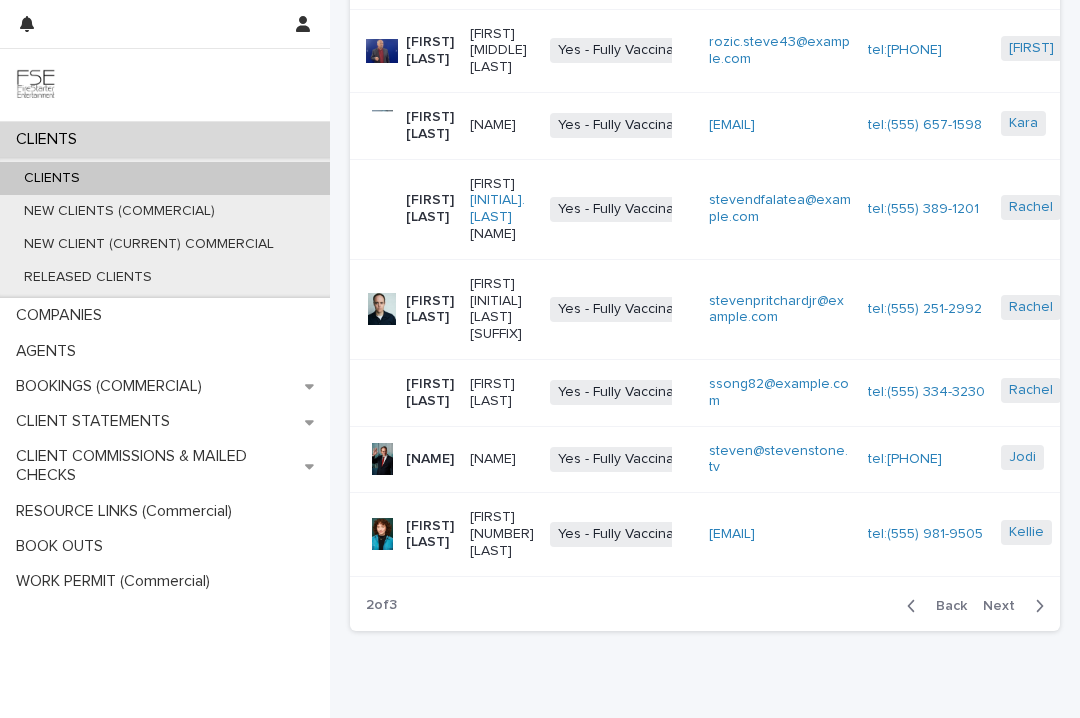 scroll, scrollTop: 616, scrollLeft: 0, axis: vertical 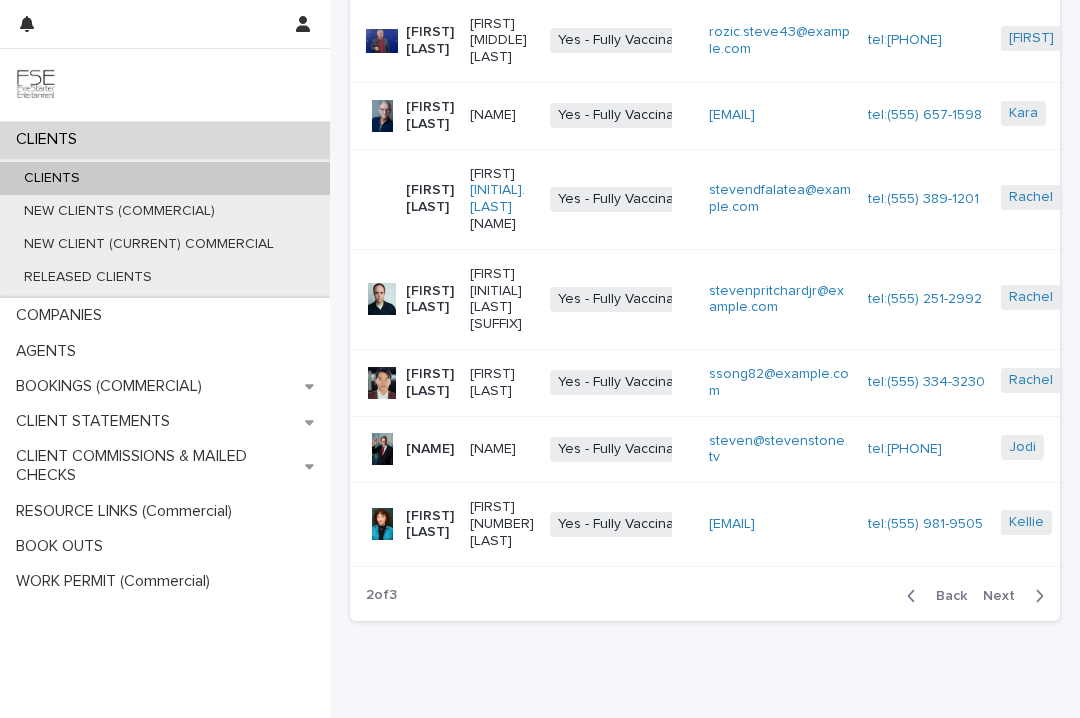 click on "CLIENTS" at bounding box center [165, 178] 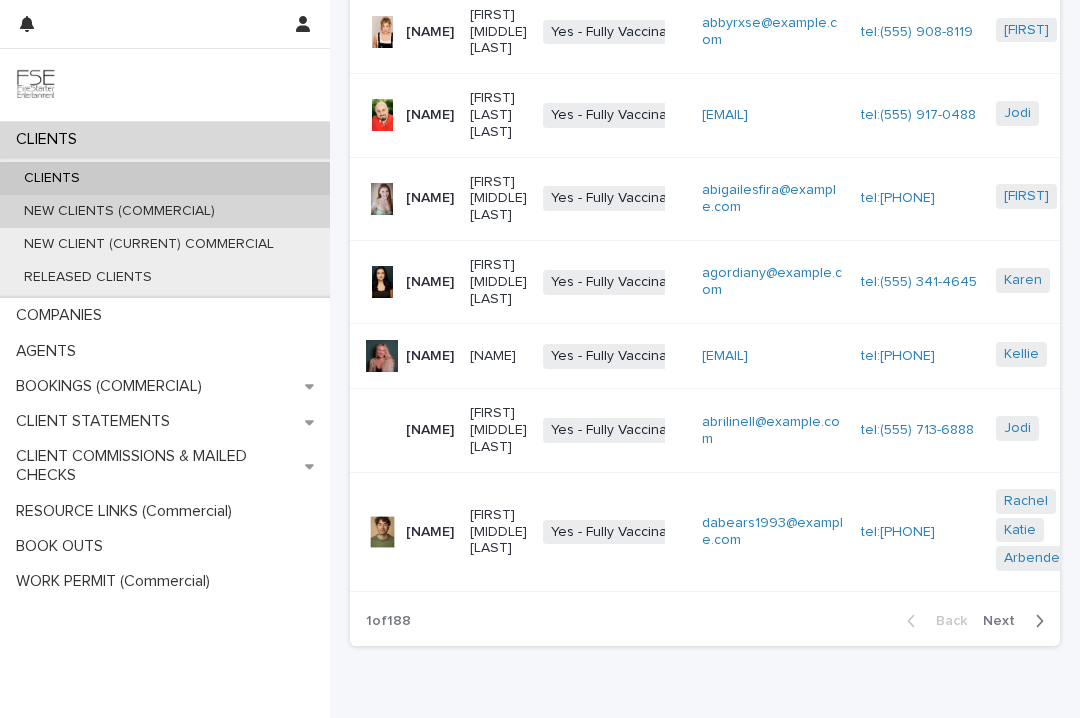 scroll, scrollTop: 664, scrollLeft: 0, axis: vertical 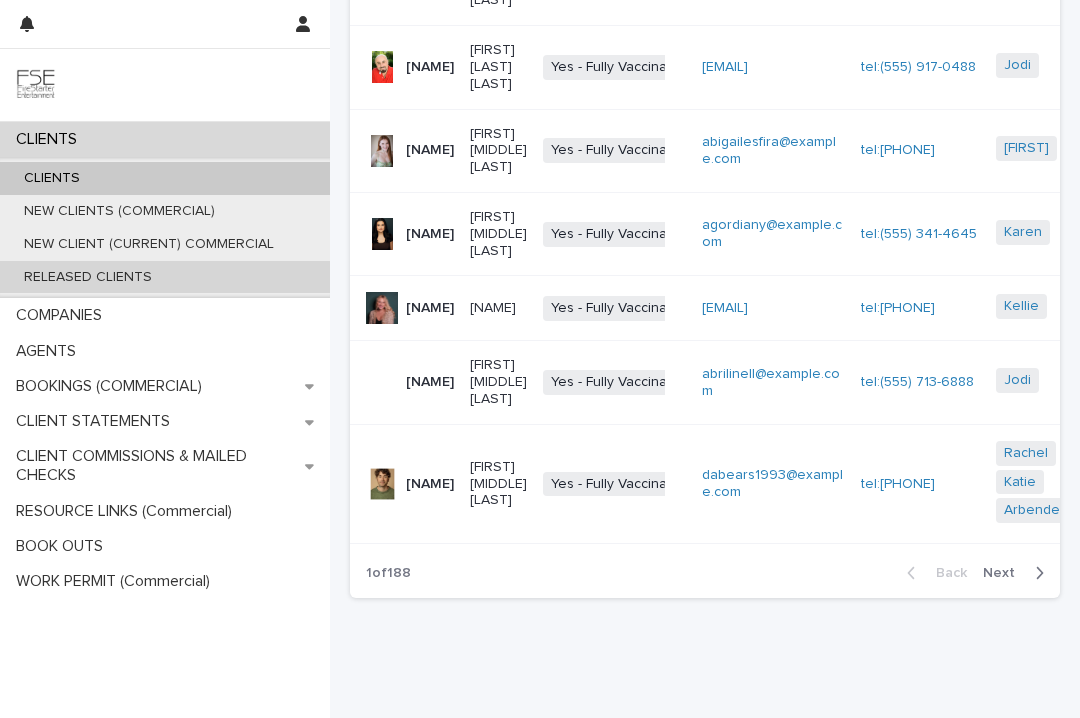 click on "RELEASED CLIENTS" at bounding box center [88, 277] 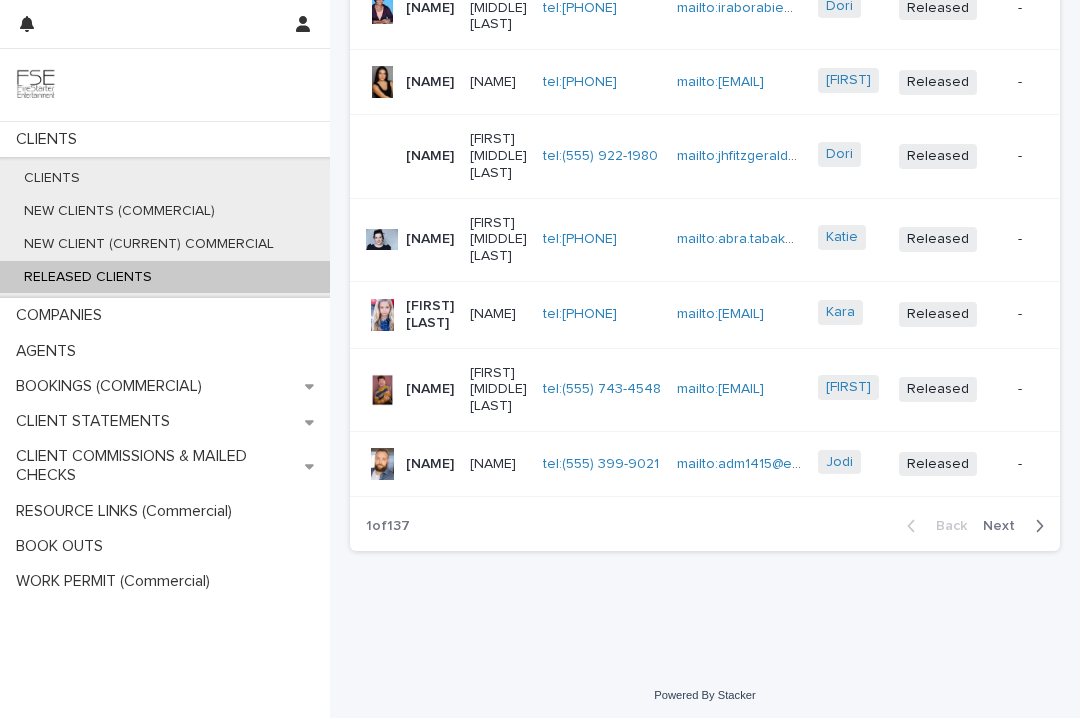 scroll, scrollTop: 0, scrollLeft: 0, axis: both 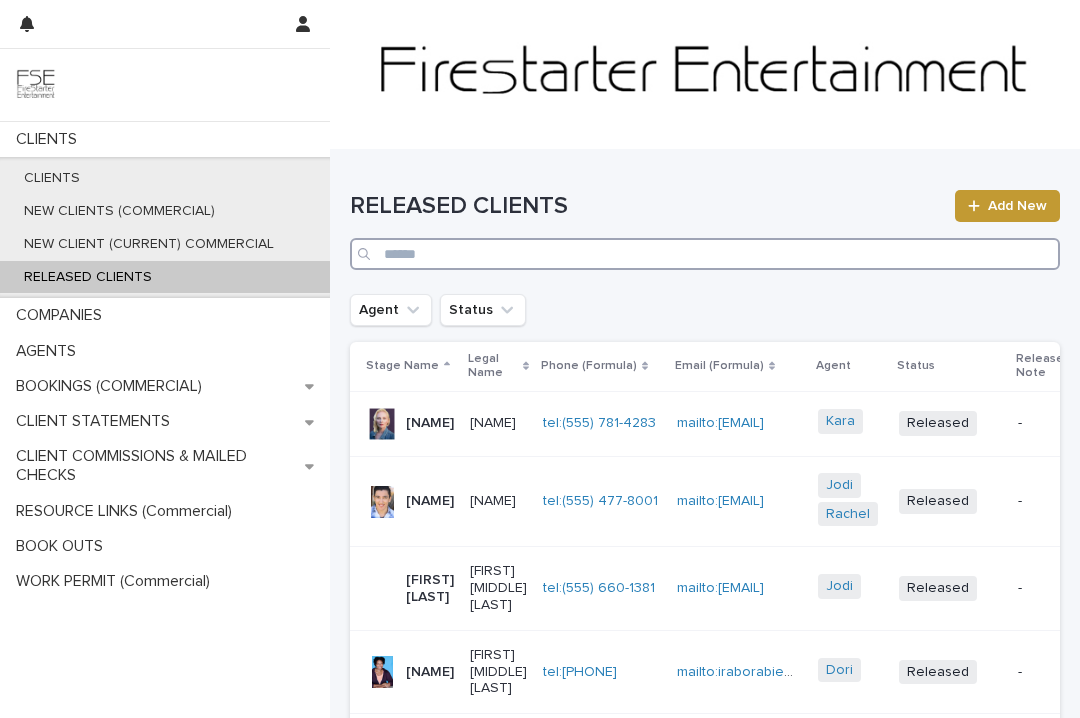 click at bounding box center (705, 254) 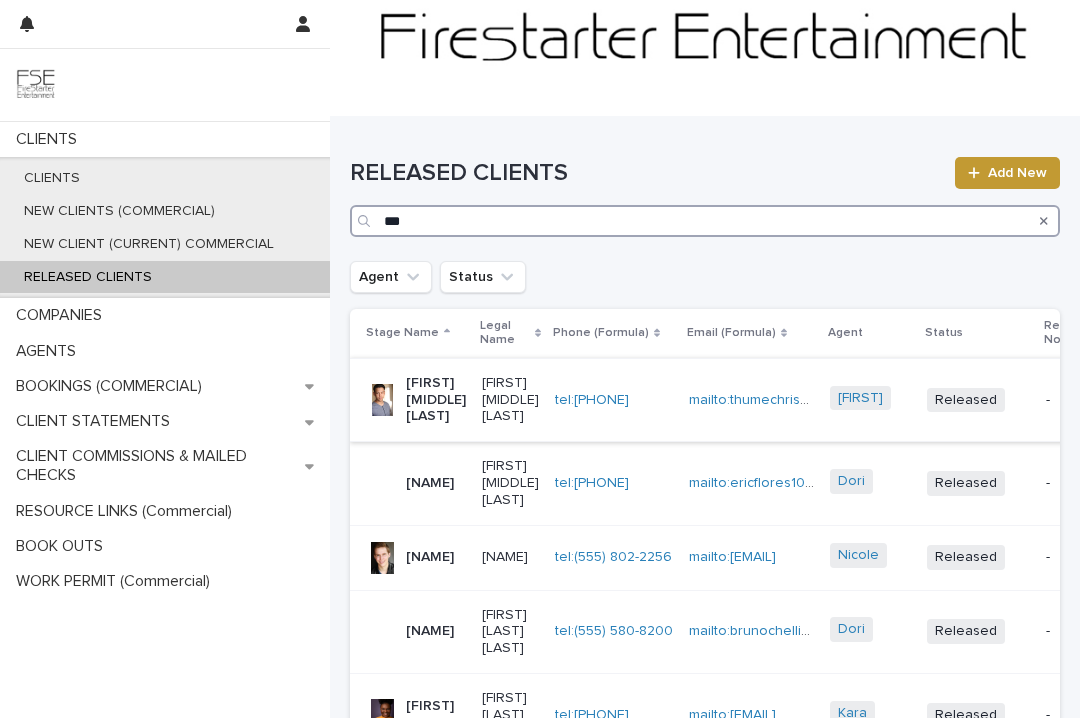 scroll, scrollTop: 0, scrollLeft: 0, axis: both 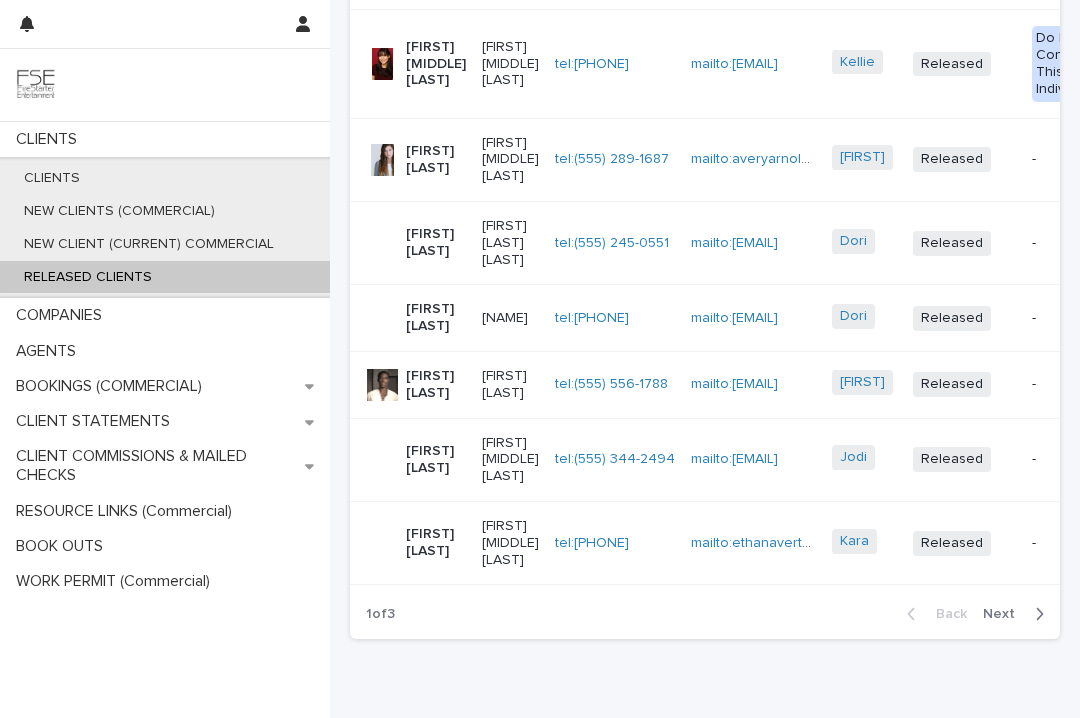 type on "***" 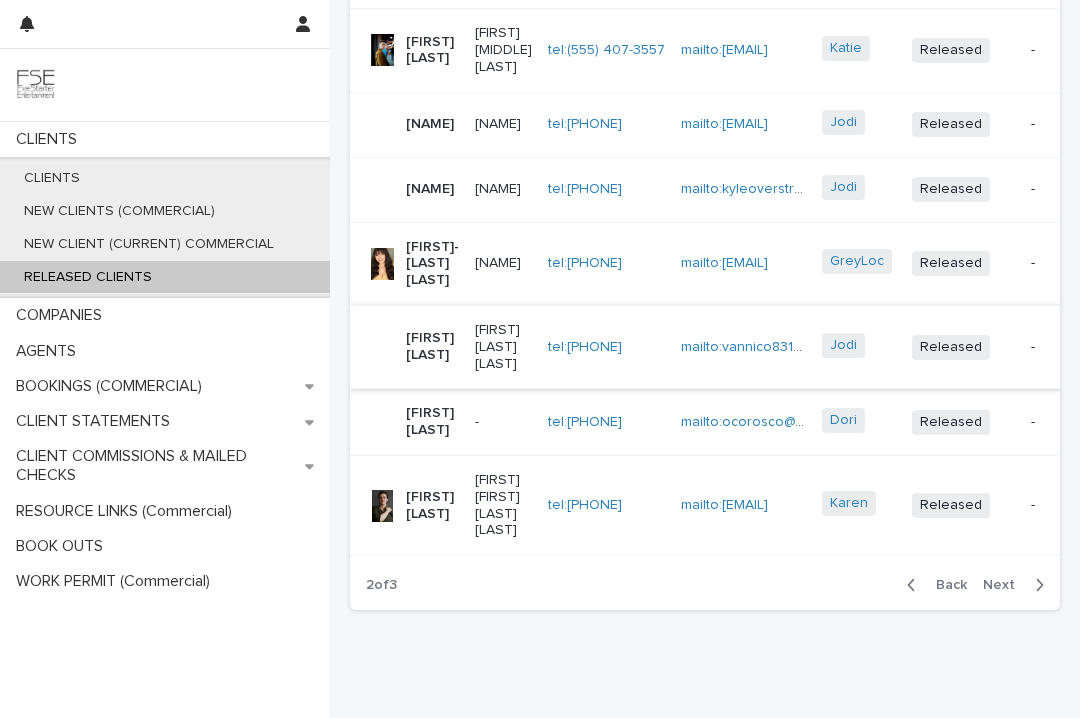 scroll, scrollTop: 568, scrollLeft: 0, axis: vertical 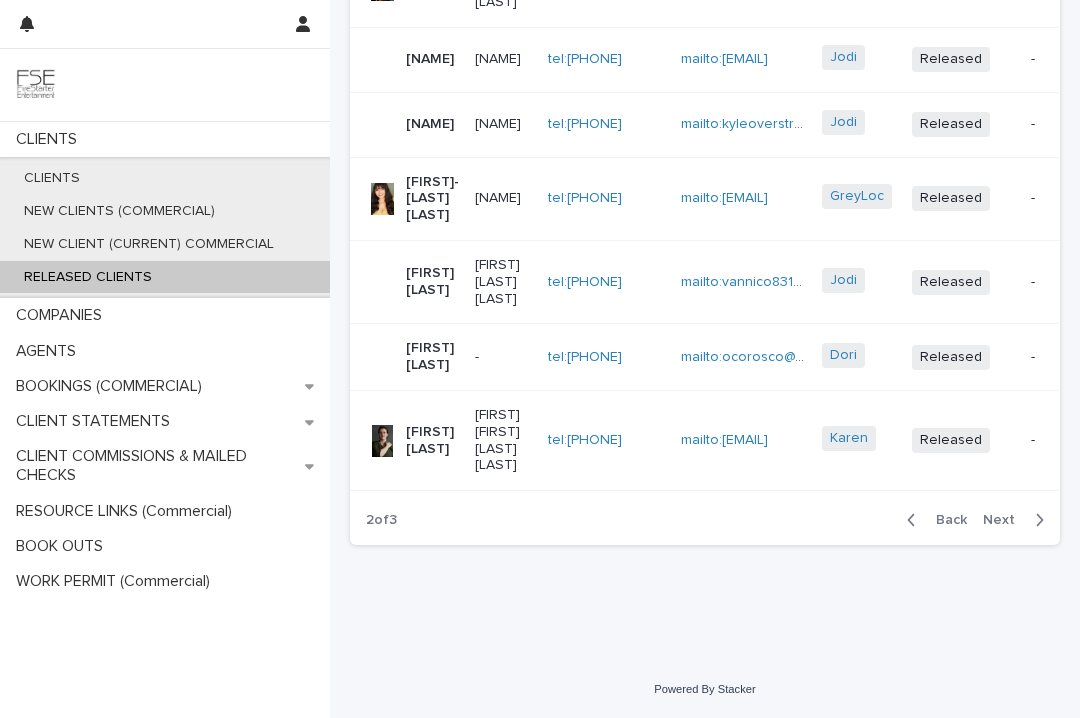 click on "Next" at bounding box center (1005, 520) 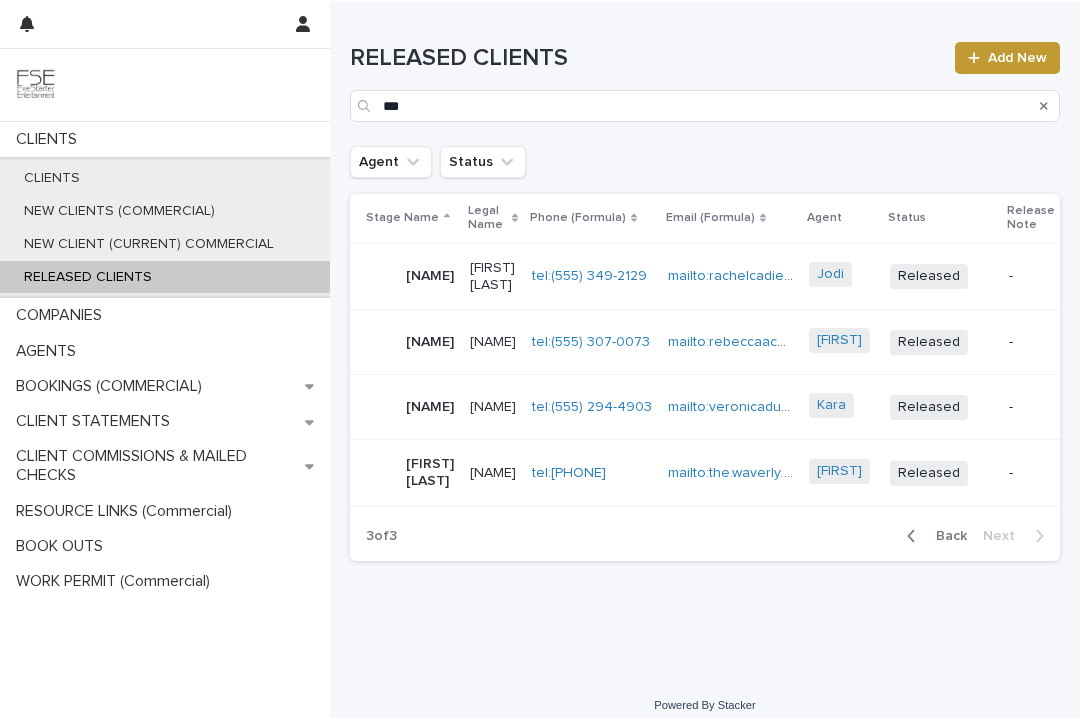 scroll, scrollTop: 143, scrollLeft: 0, axis: vertical 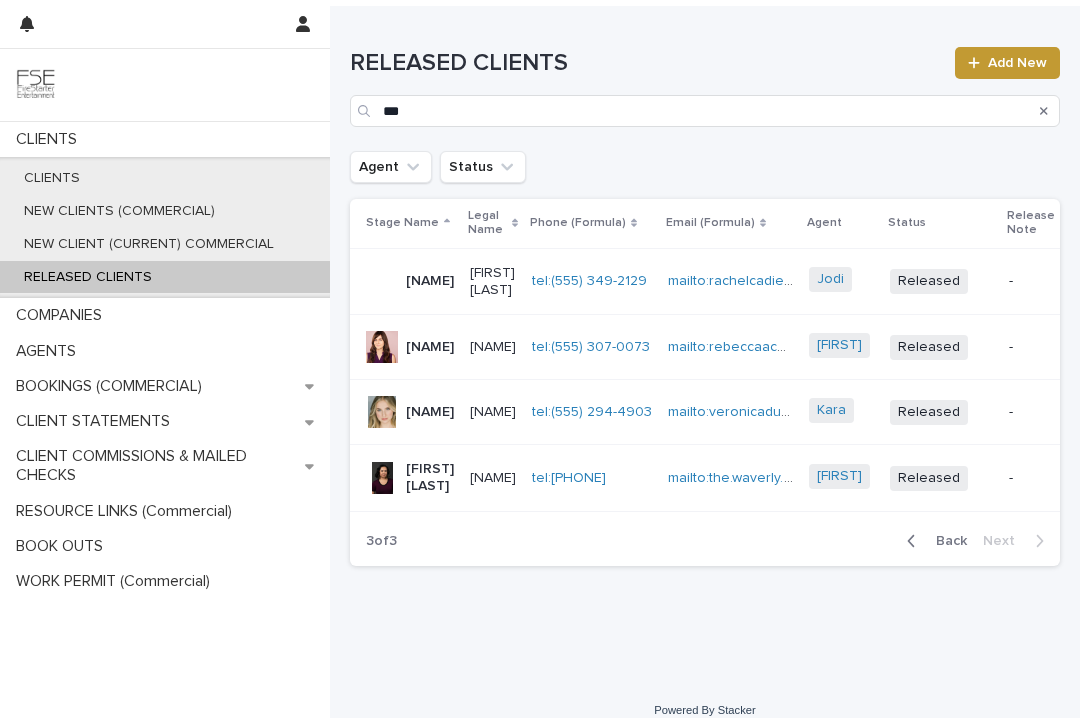 click on "RELEASED CLIENTS" at bounding box center [165, 277] 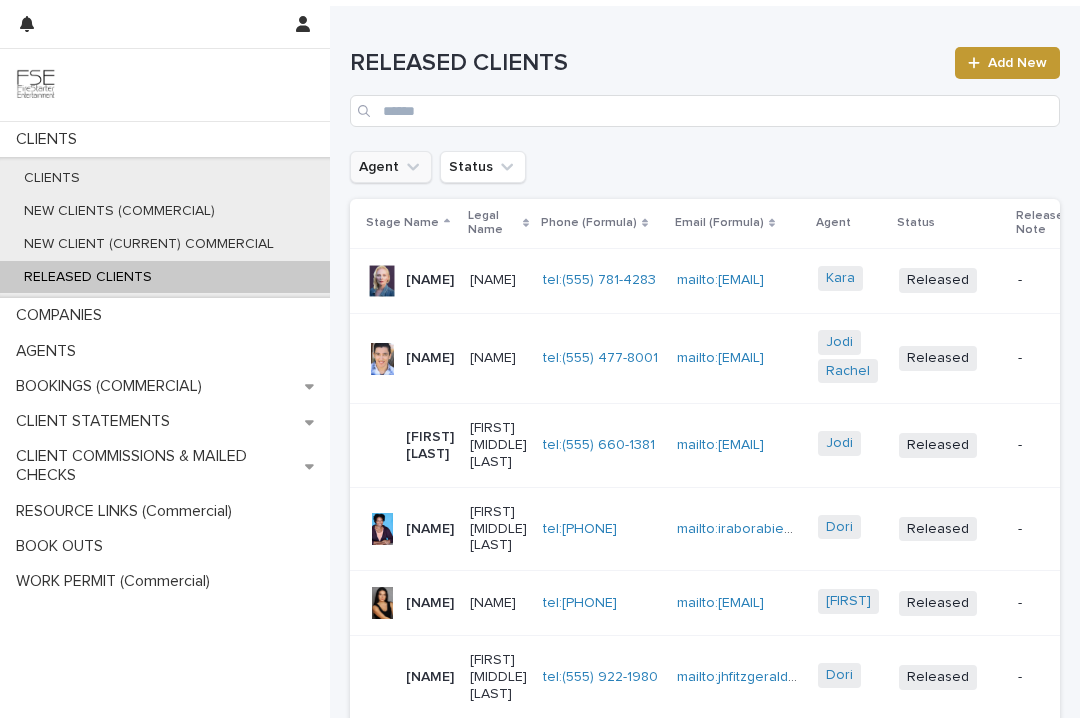 click 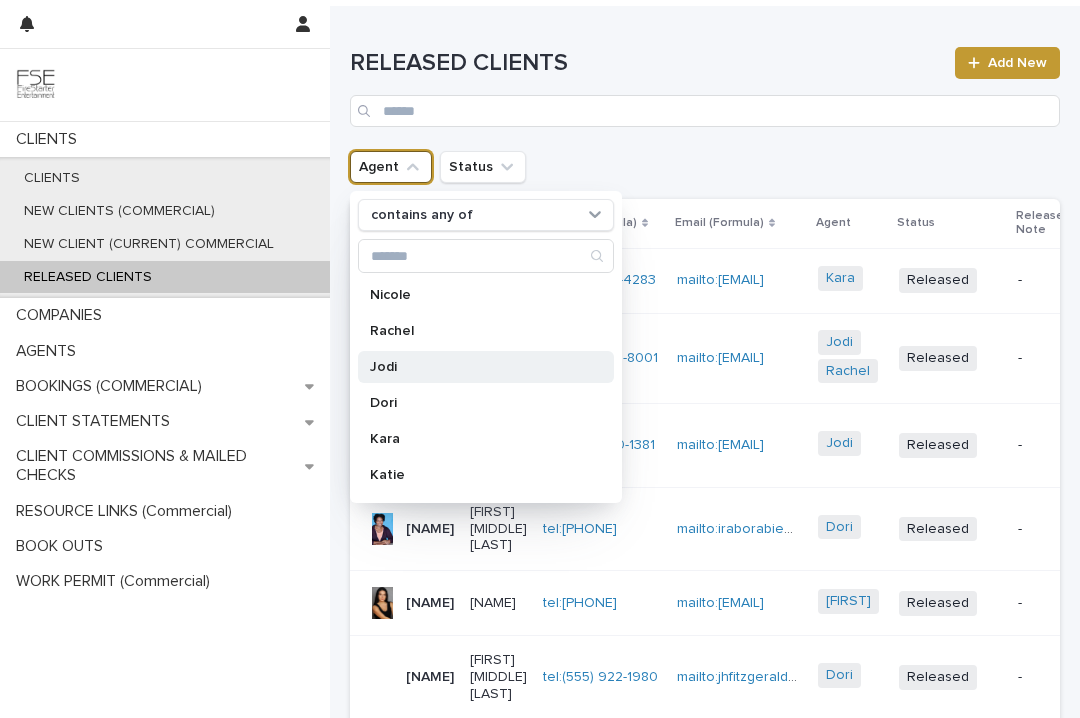 click on "Jodi" at bounding box center (486, 367) 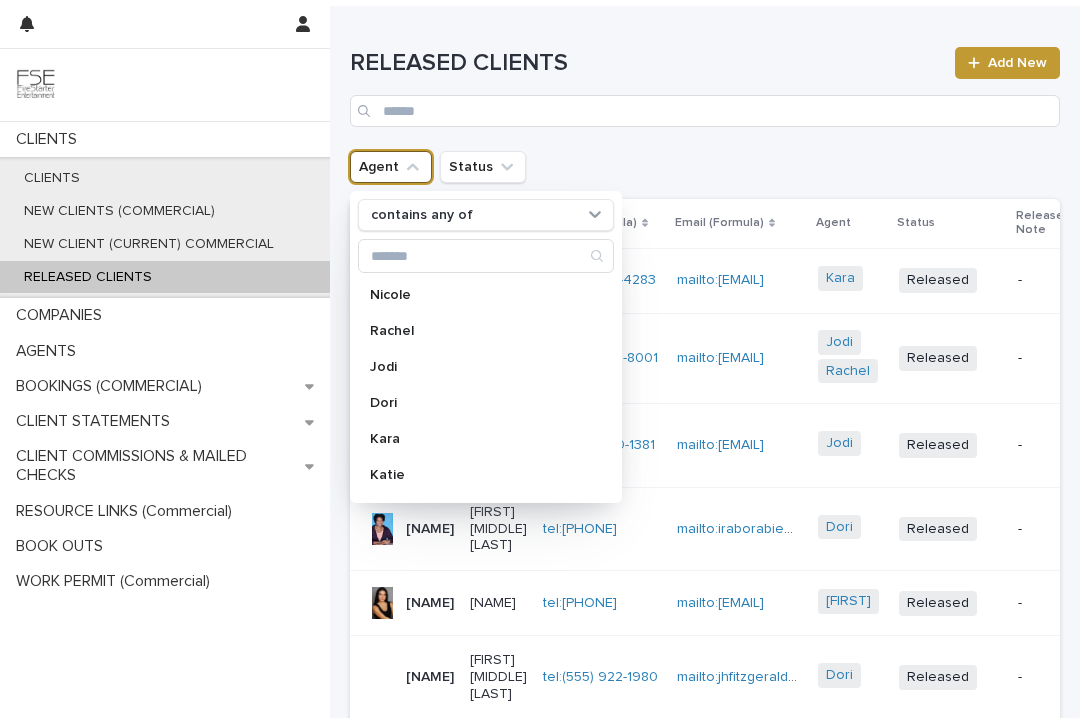 click on "Agent contains any of [FIRST] [FIRST] [FIRST] [FIRST] [FIRST] [FIRST] [FIRST] [FIRST] [FIRST] [FIRST] [FIRST] [FIRST] [FIRST] [FIRST] [FIRST] [FIRST] [FIRST] [FIRST] [FIRST] [FIRST] [FIRST] [FIRST]" at bounding box center [705, 167] 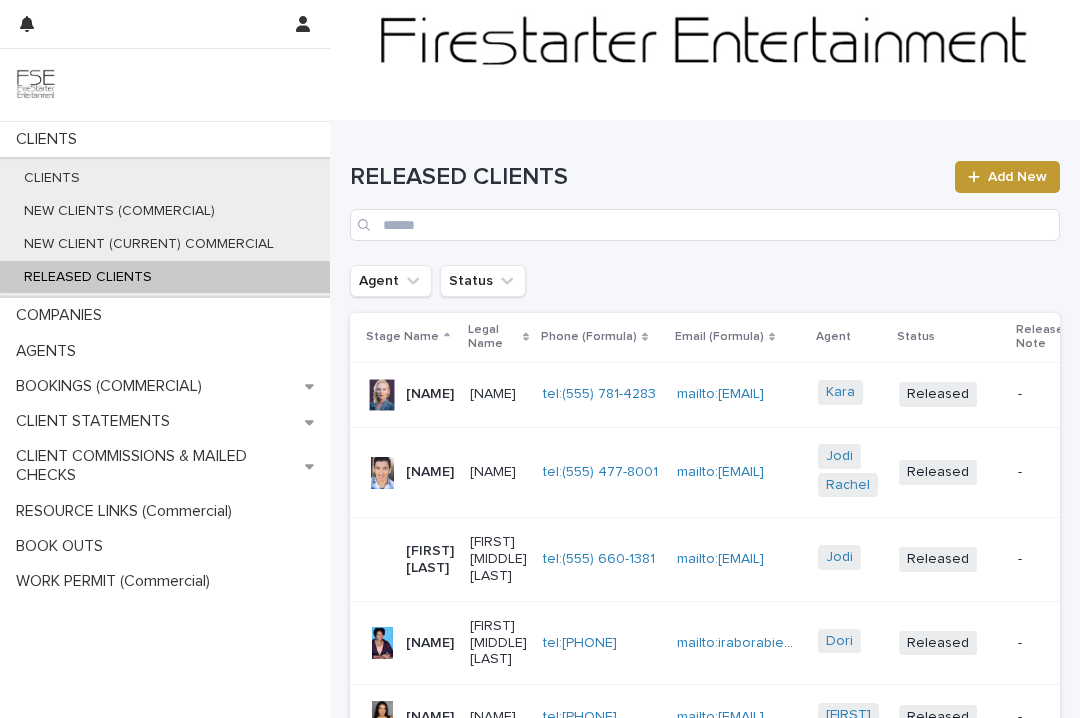scroll, scrollTop: 0, scrollLeft: 0, axis: both 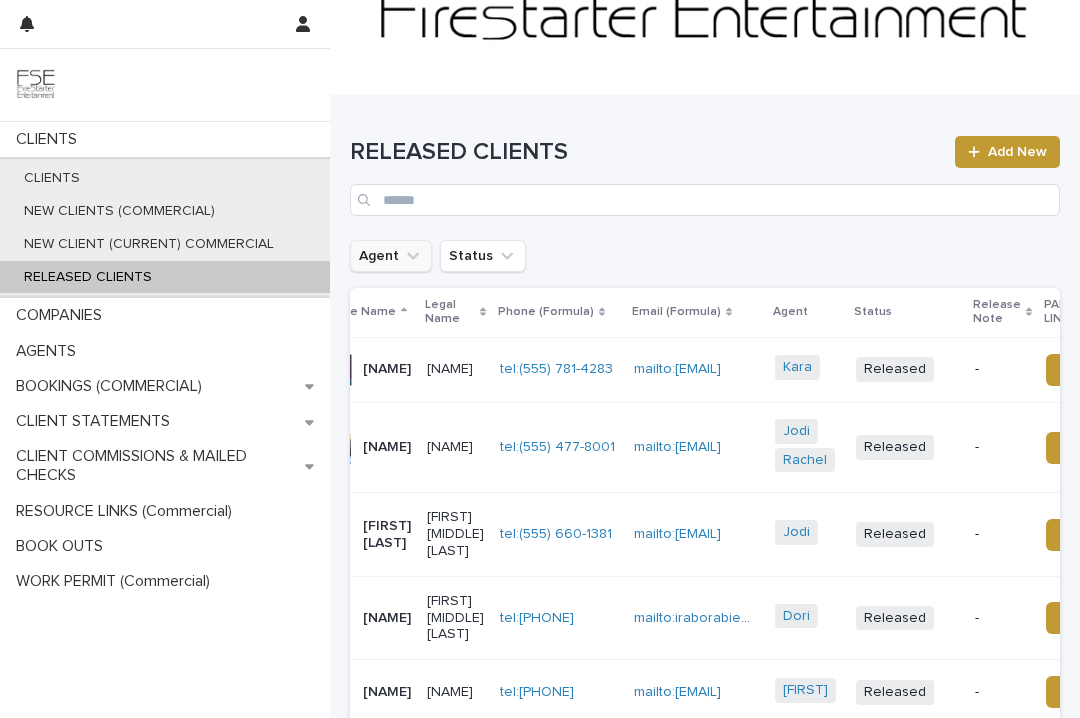 click 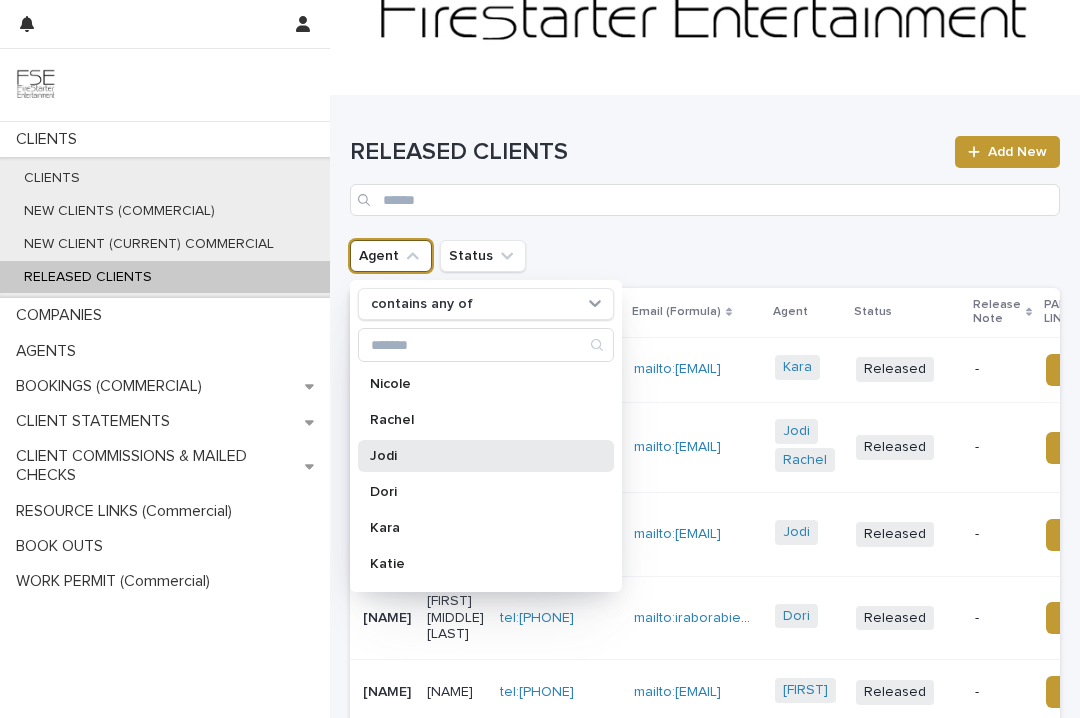 click on "Jodi" at bounding box center [476, 456] 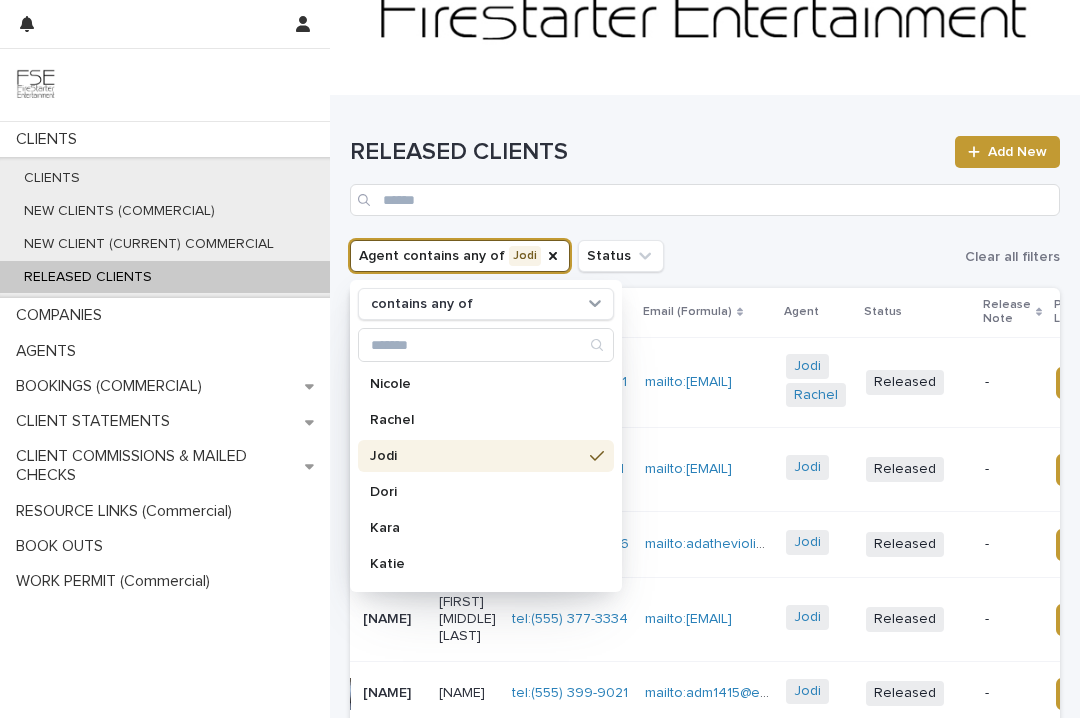 click on "Agent contains any of Jodi contains any of Nicole Rachel Jodi Dori Kara Katie Arbender GreyLoc Marissa Tiera Chondra Nicole S Jen Karen Kellie Stephanie CTC Rebecca Status Clear all filters" at bounding box center [705, 256] 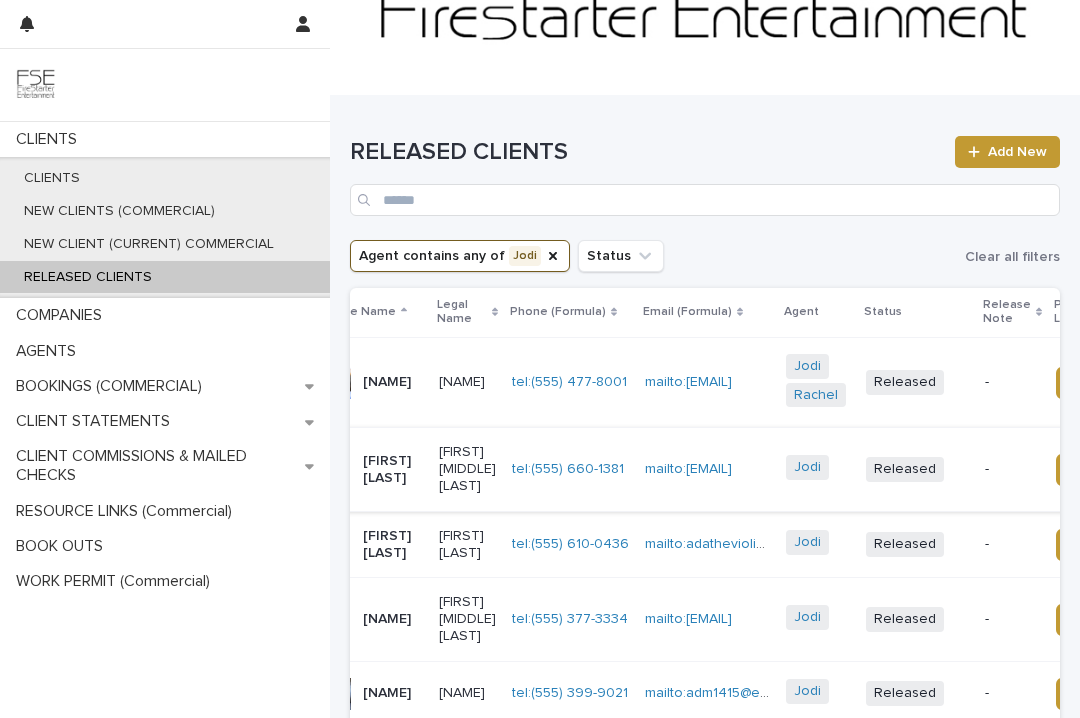 scroll, scrollTop: 0, scrollLeft: 0, axis: both 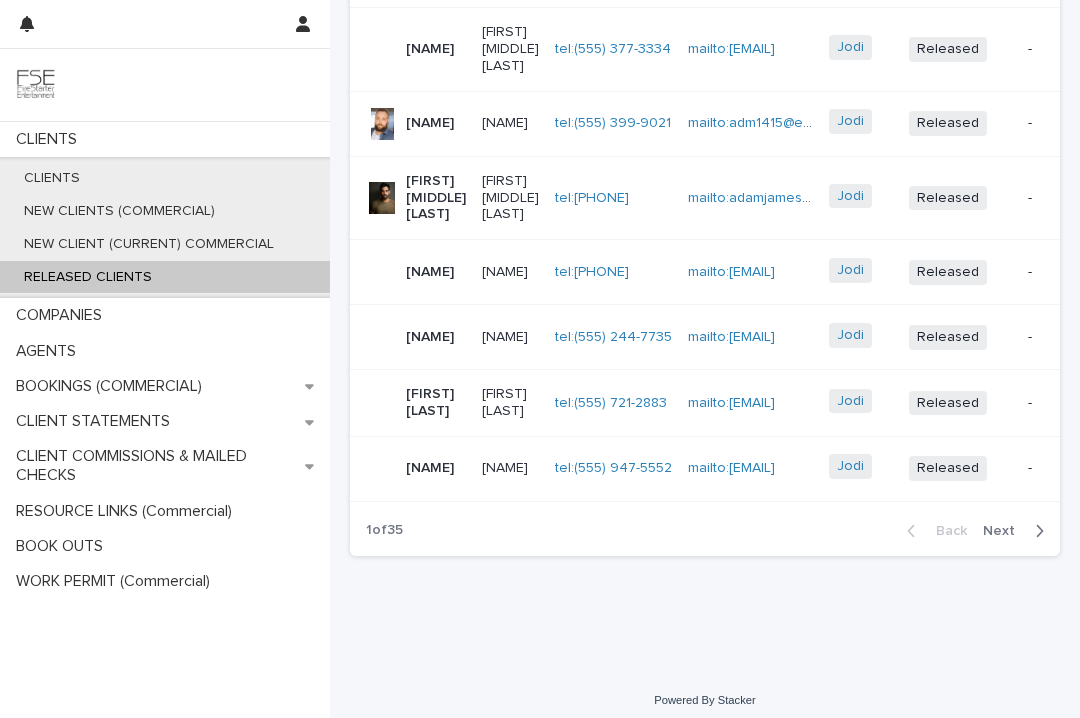 click on "Next" at bounding box center (1005, 531) 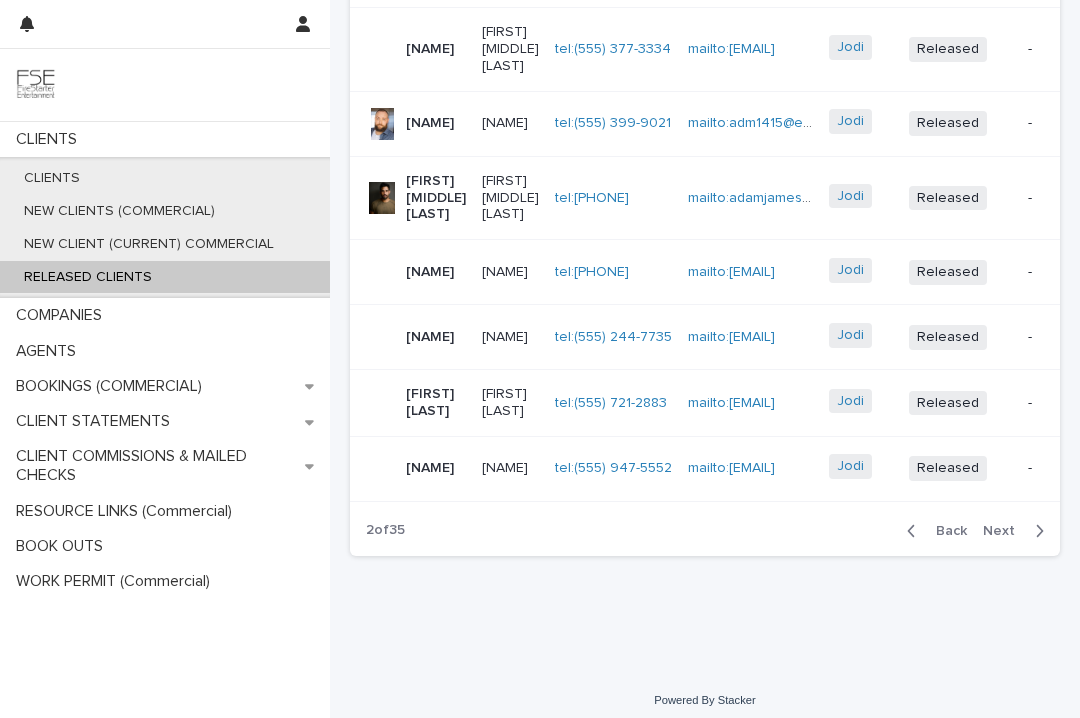 click on "Next" at bounding box center (1005, 531) 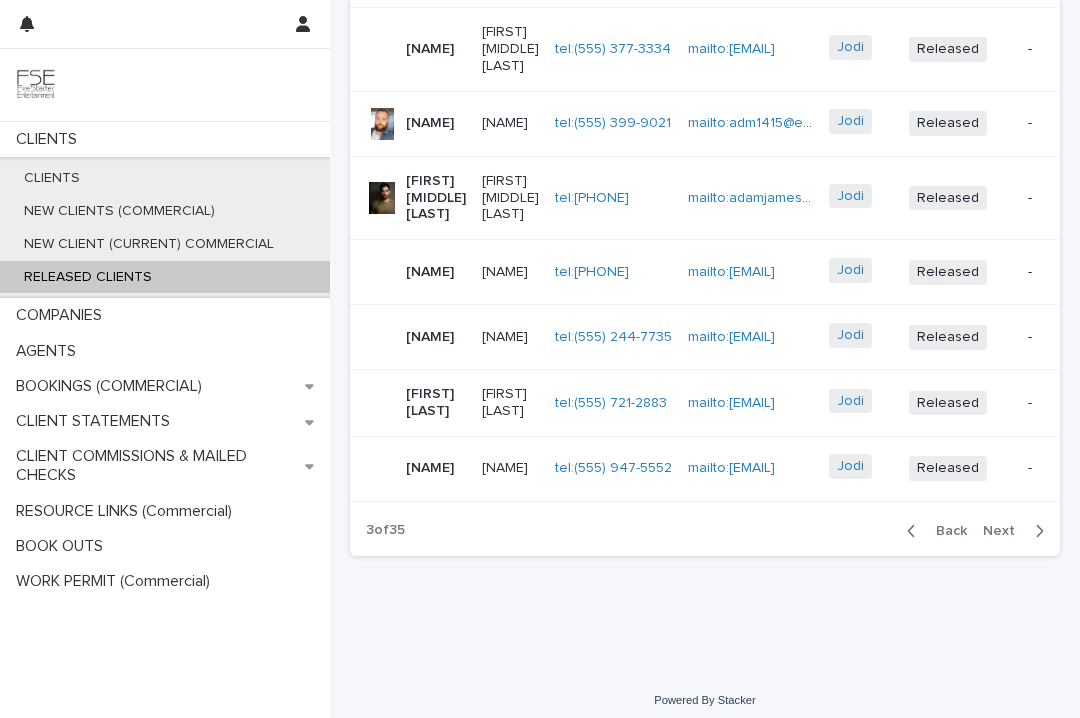 click on "Next" at bounding box center (1005, 531) 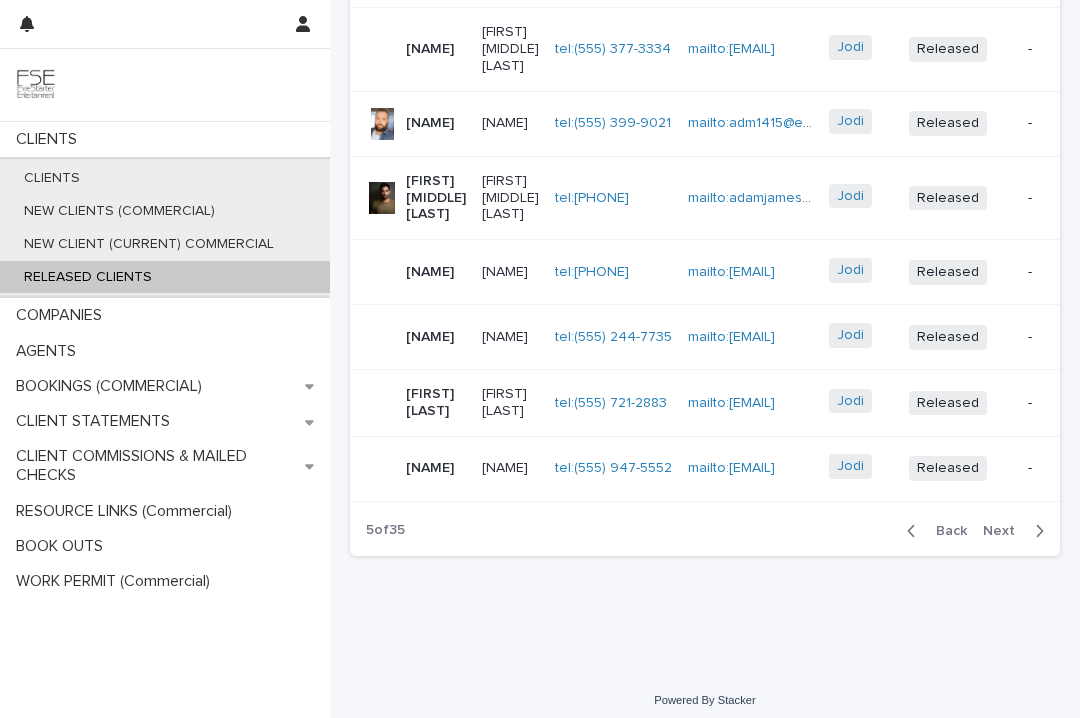 click on "Next" at bounding box center [1005, 531] 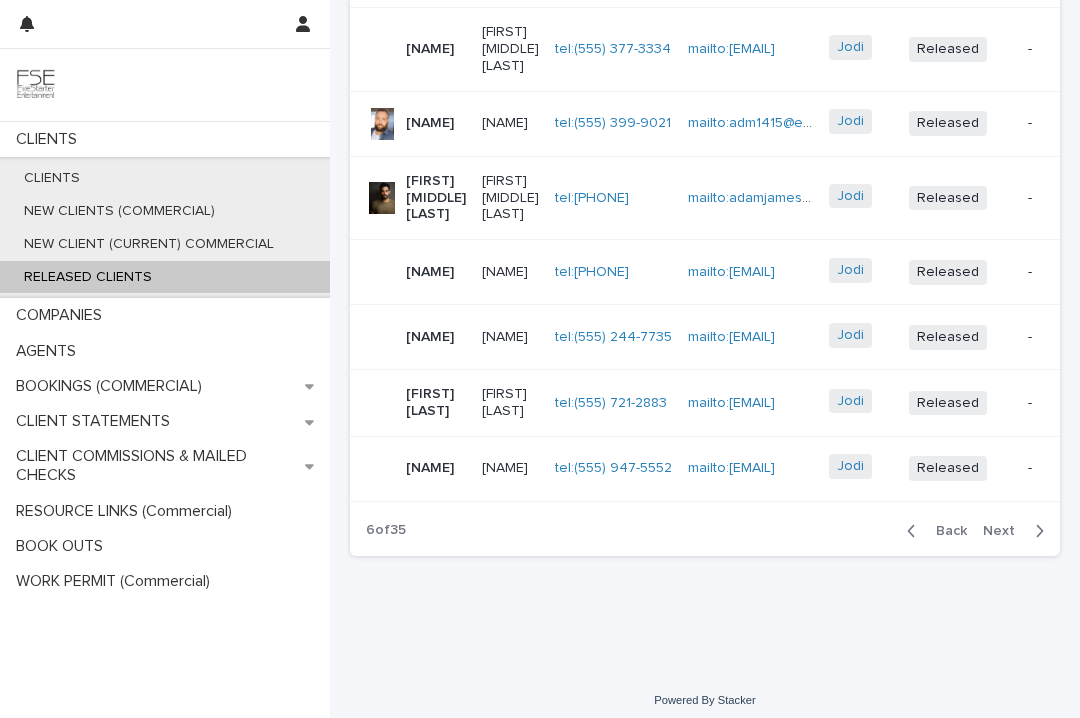 click on "Next" at bounding box center [1005, 531] 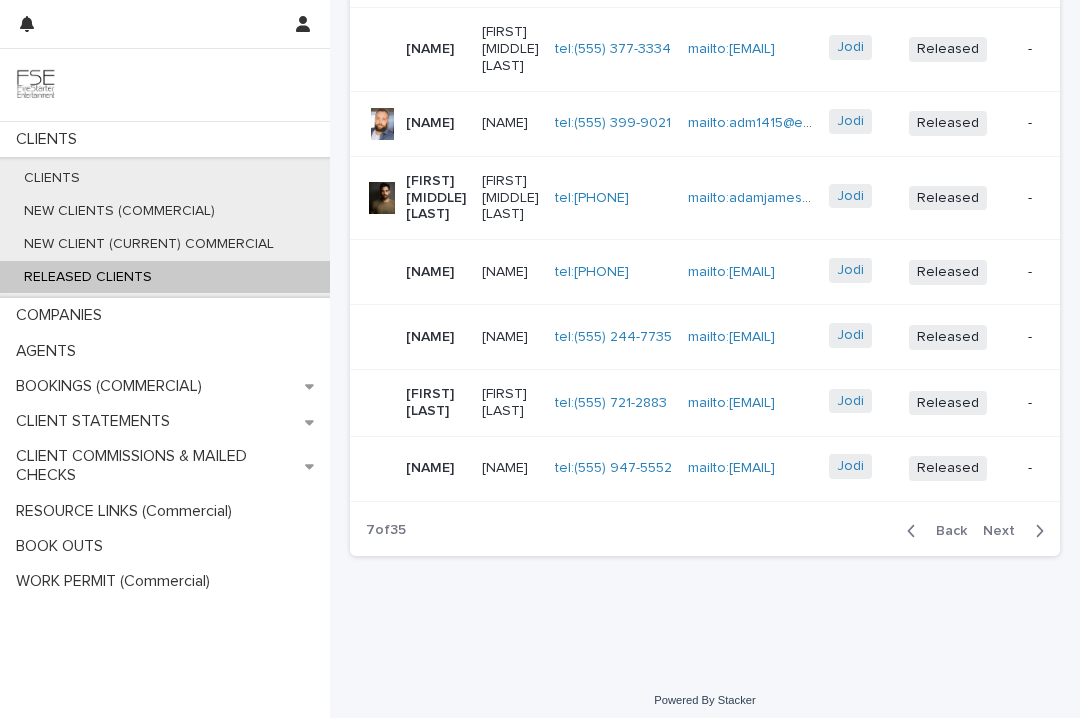 click on "Next" at bounding box center [1005, 531] 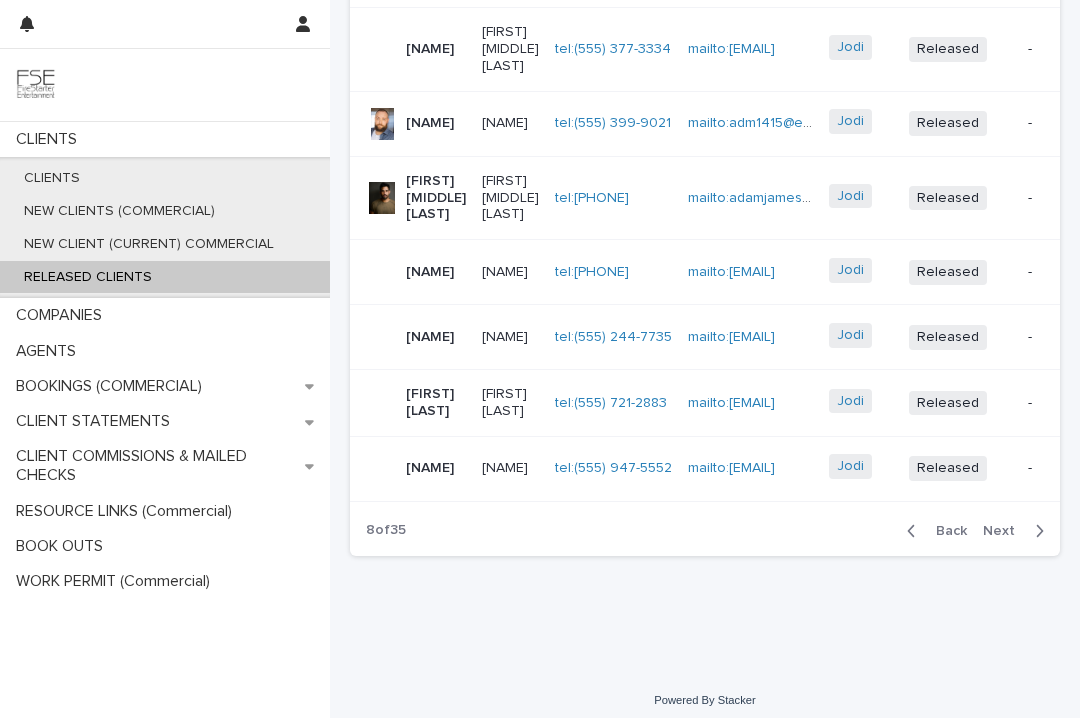 click on "Next" at bounding box center [1005, 531] 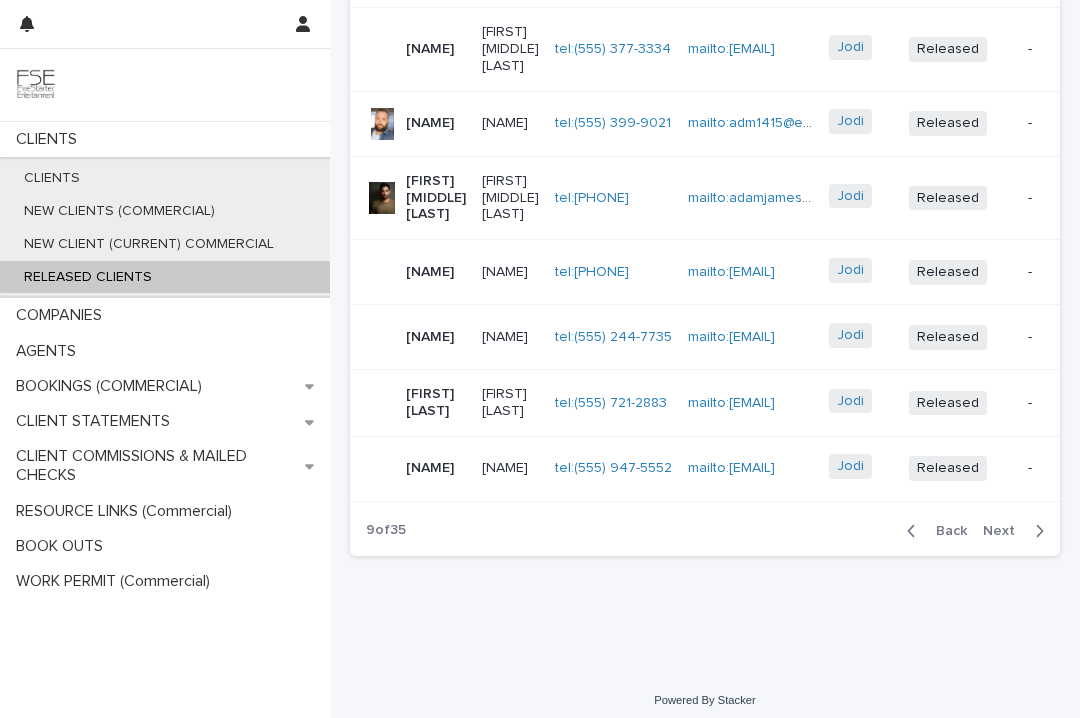 click on "Next" at bounding box center [1005, 531] 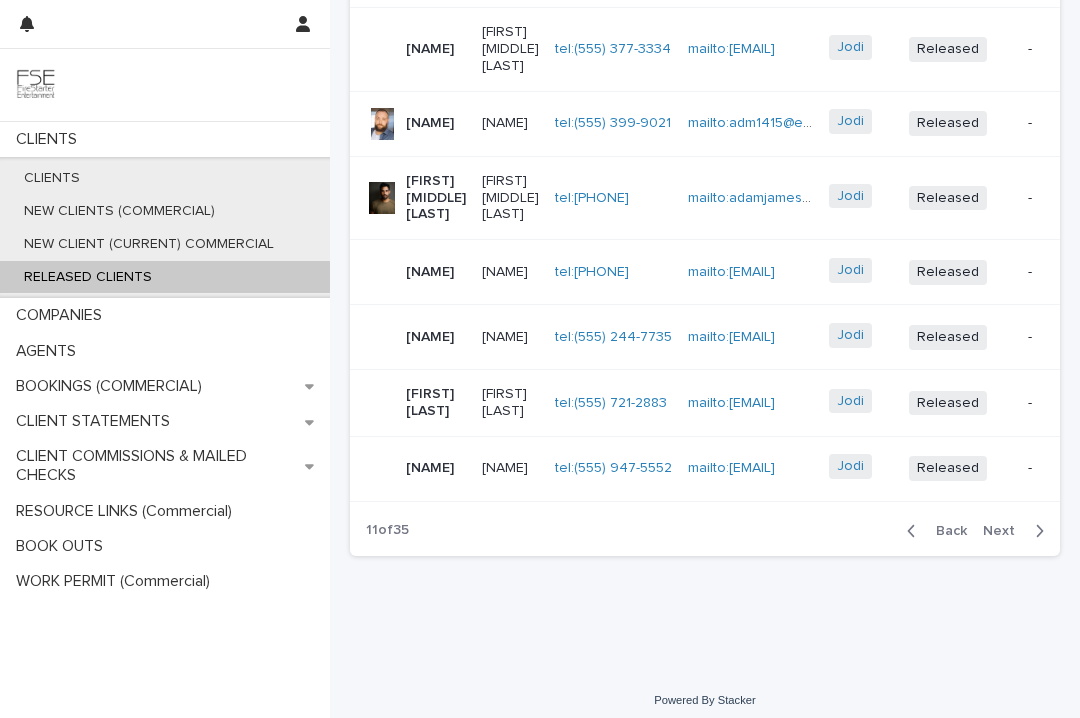 click on "Next" at bounding box center (1005, 531) 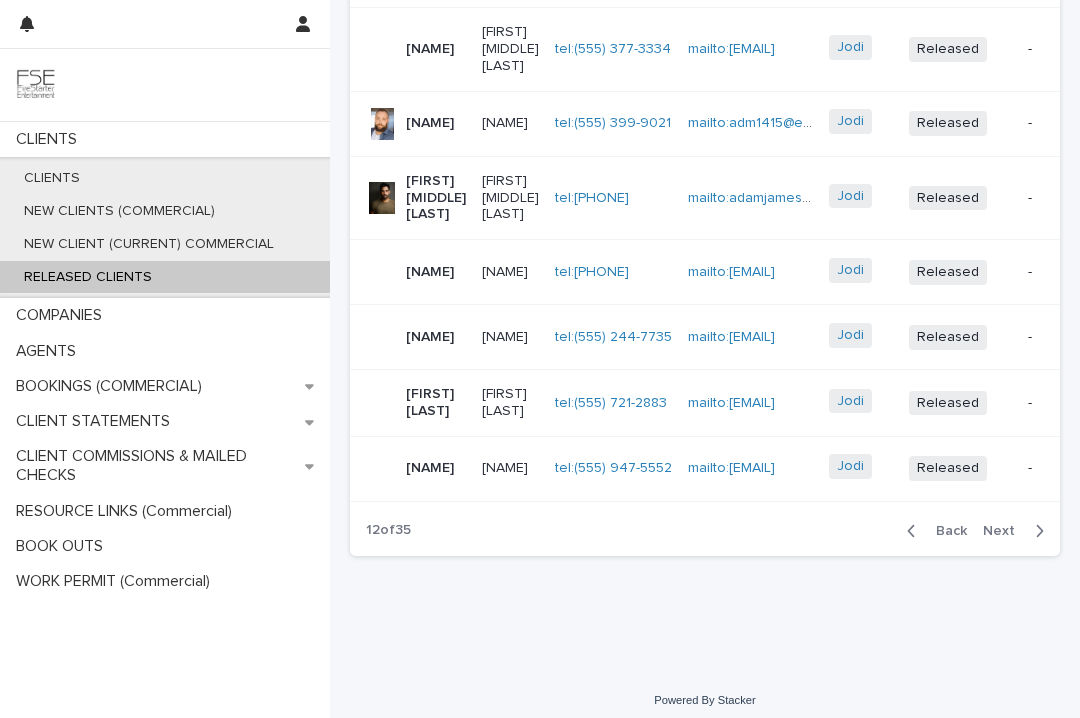 click on "Next" at bounding box center (1005, 531) 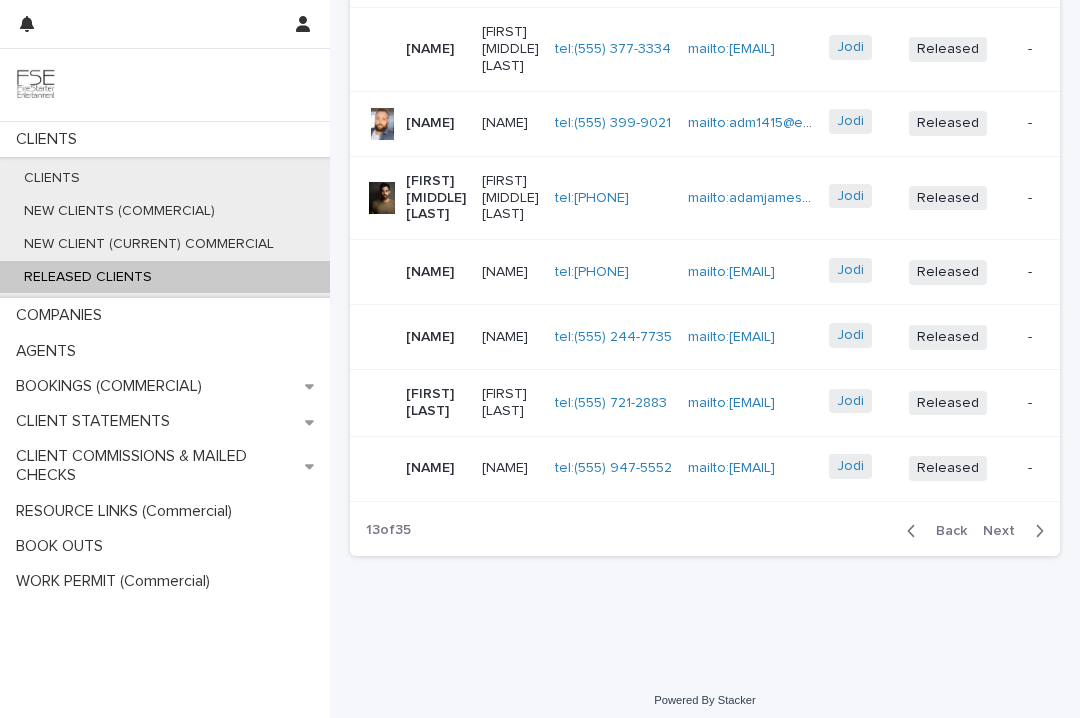 click on "Next" at bounding box center [1005, 531] 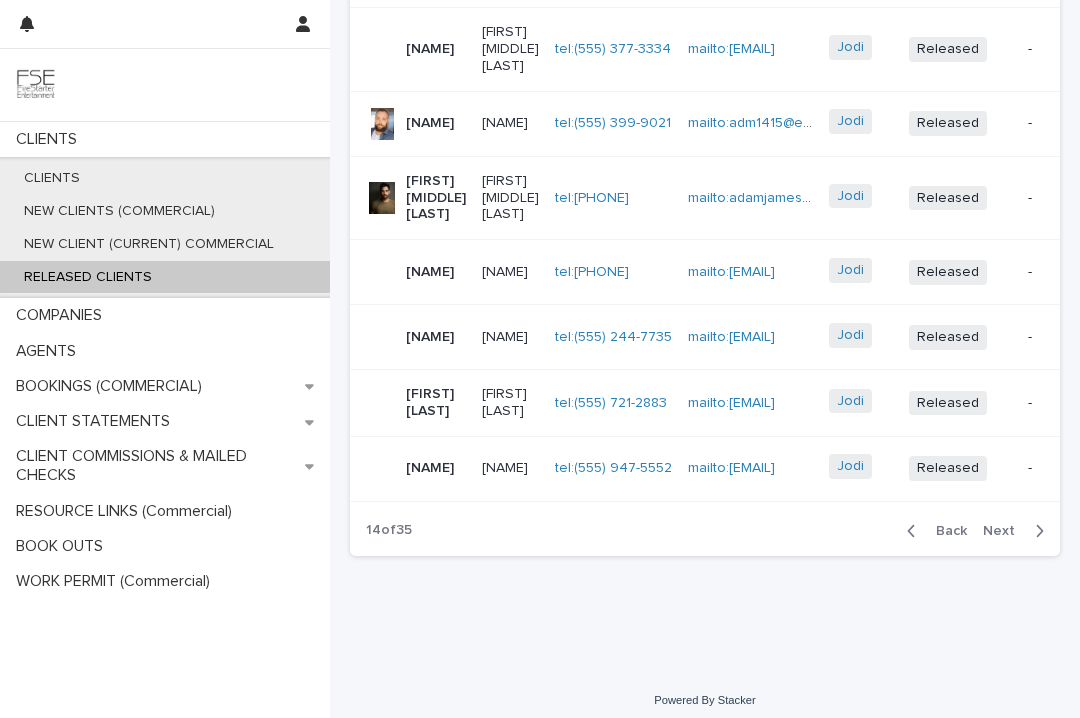 click on "Next" at bounding box center [1005, 531] 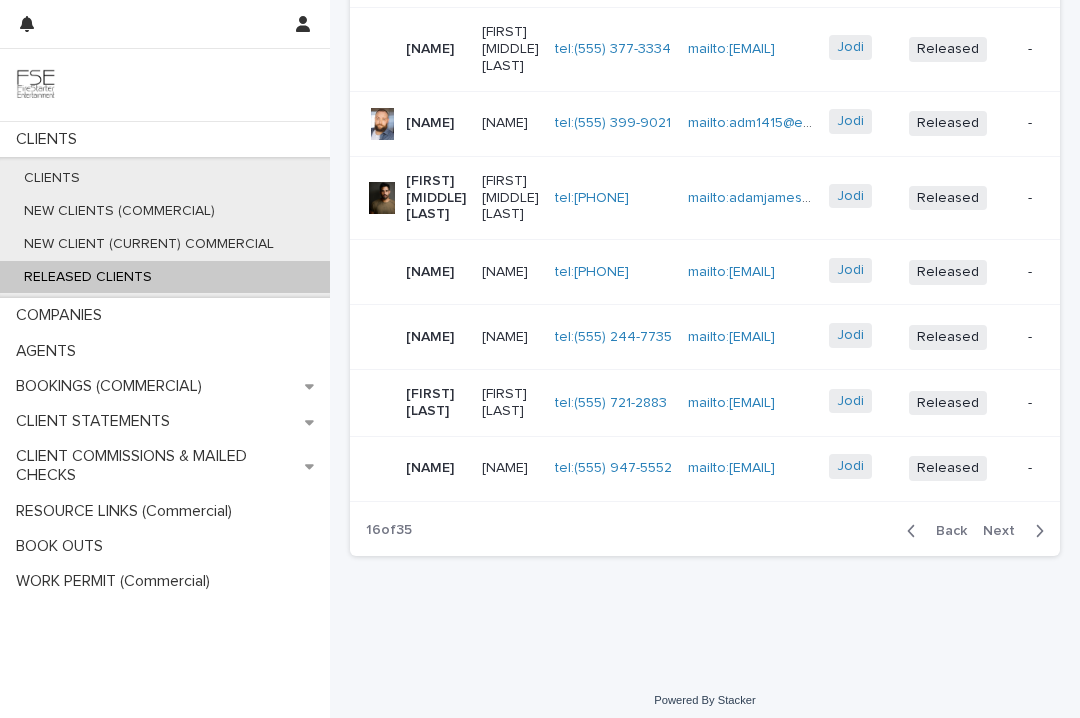 click on "Next" at bounding box center [1005, 531] 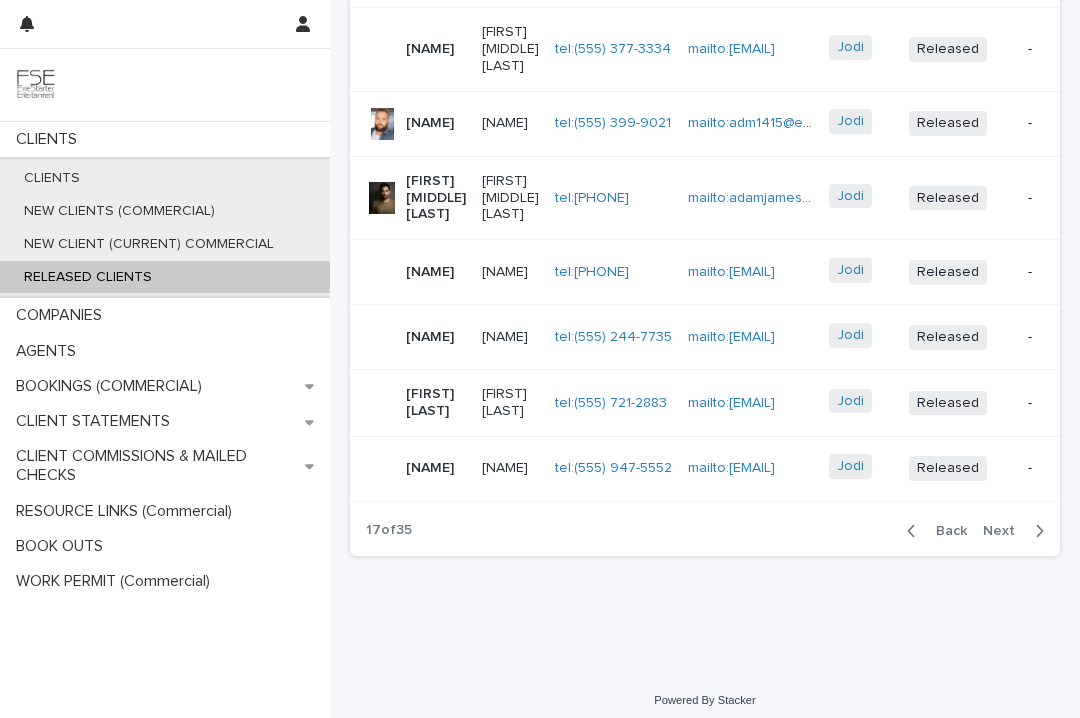 click on "Next" at bounding box center (1005, 531) 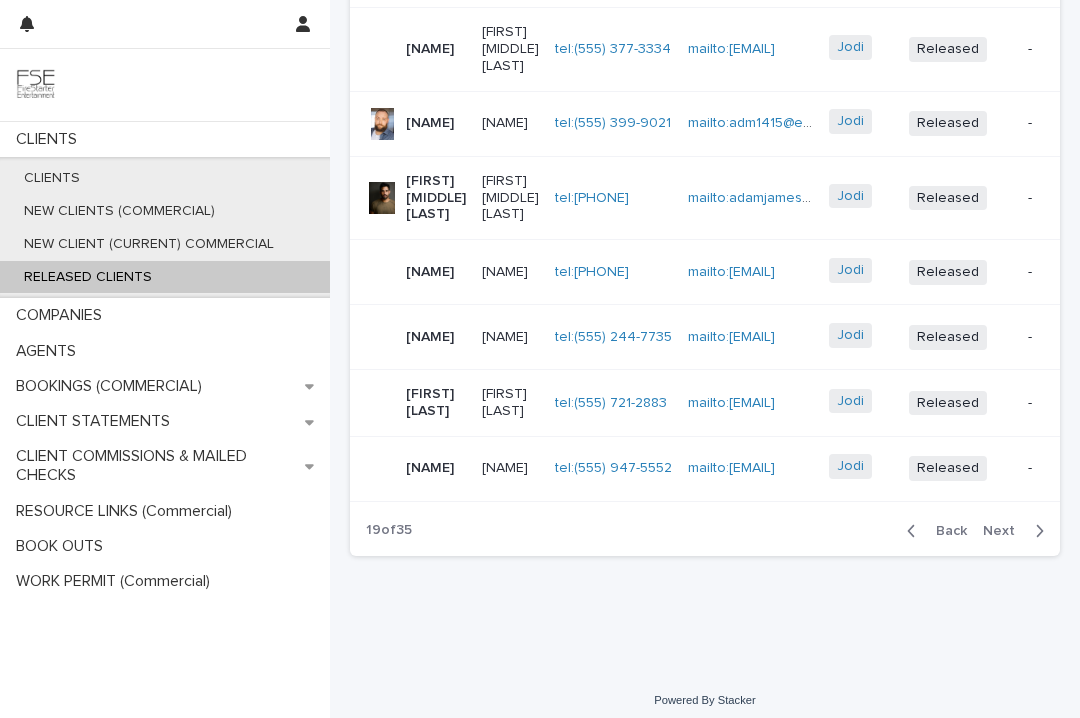 click on "Next" at bounding box center [1005, 531] 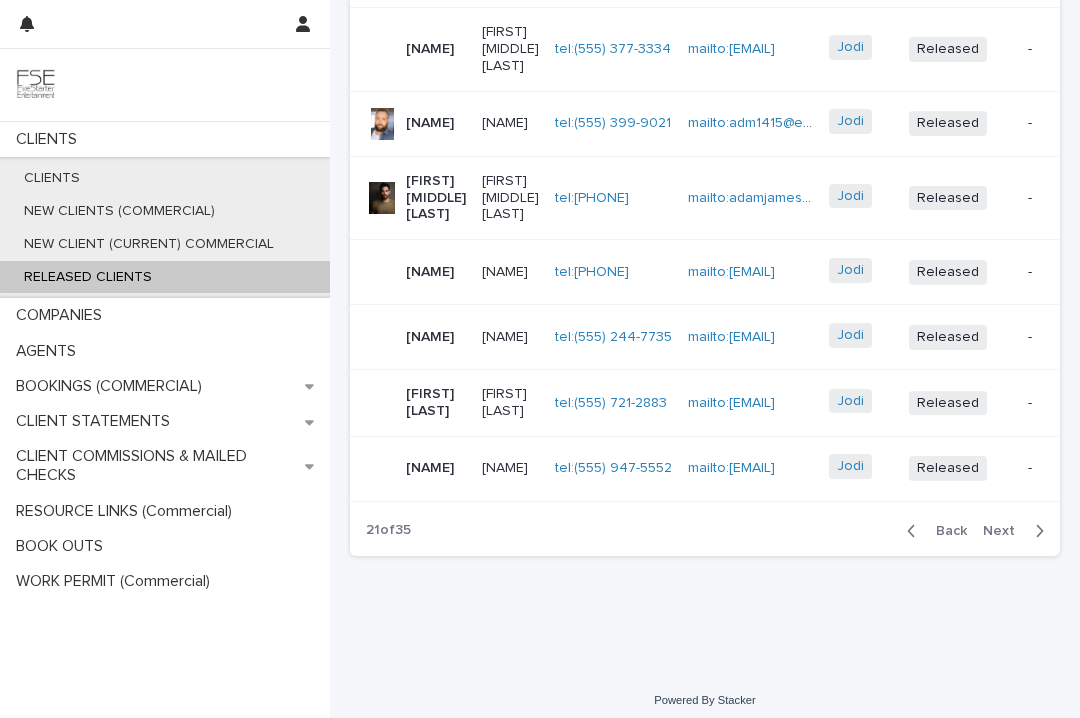 click on "Next" at bounding box center [1005, 531] 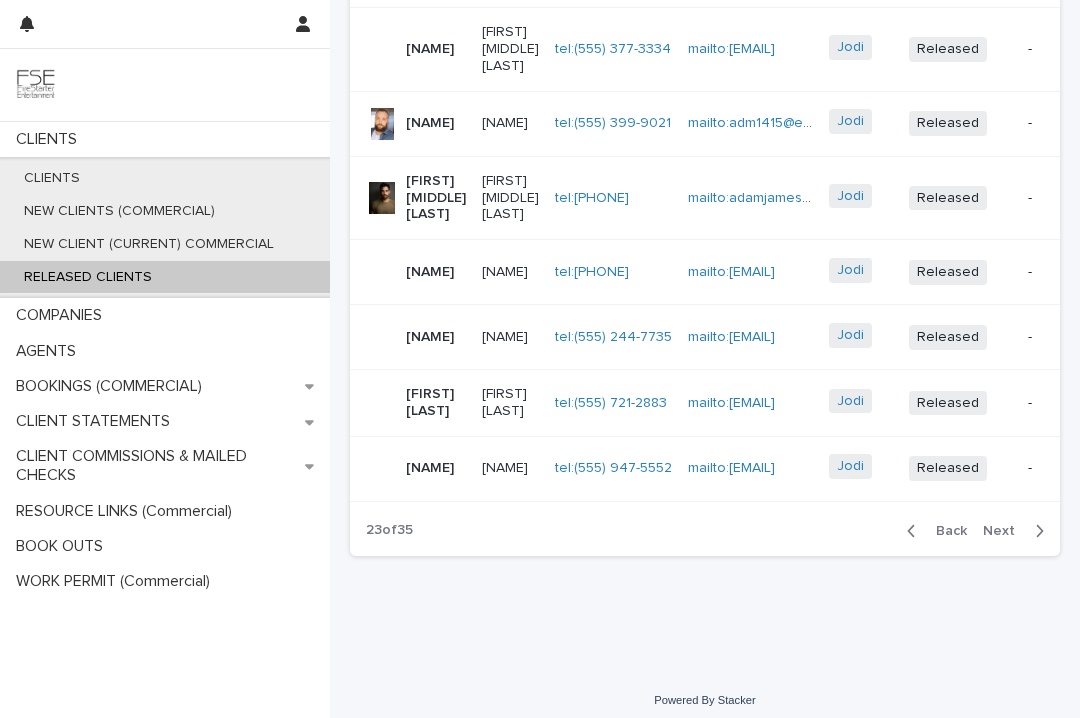 click on "Next" at bounding box center [1005, 531] 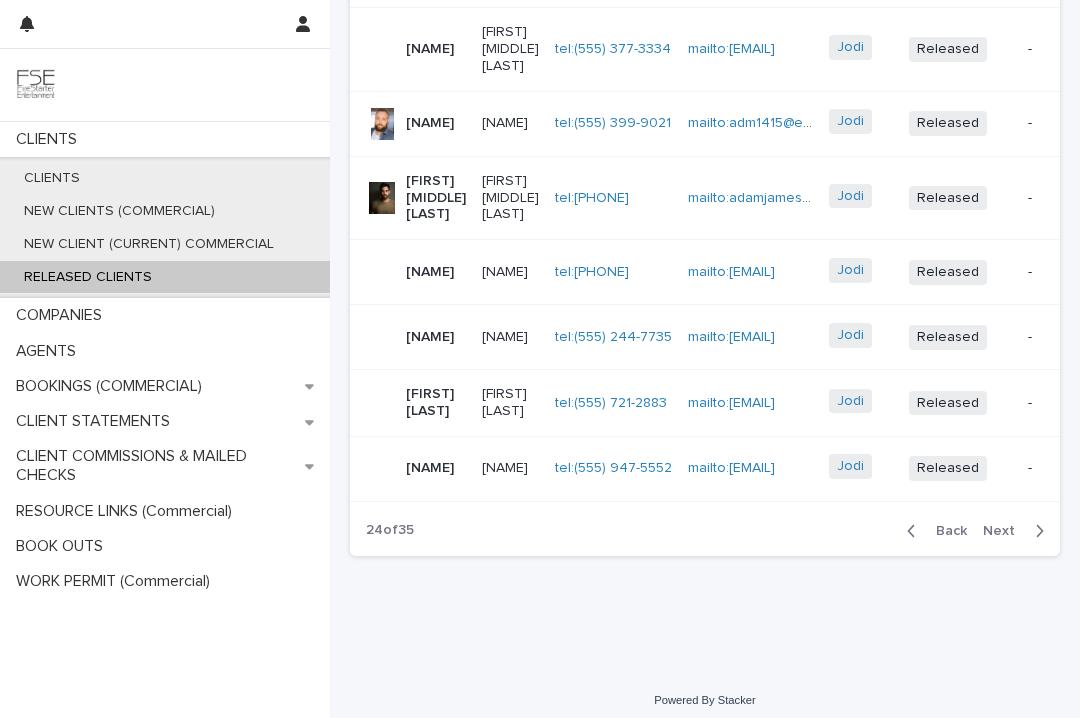 click on "Next" at bounding box center (1005, 531) 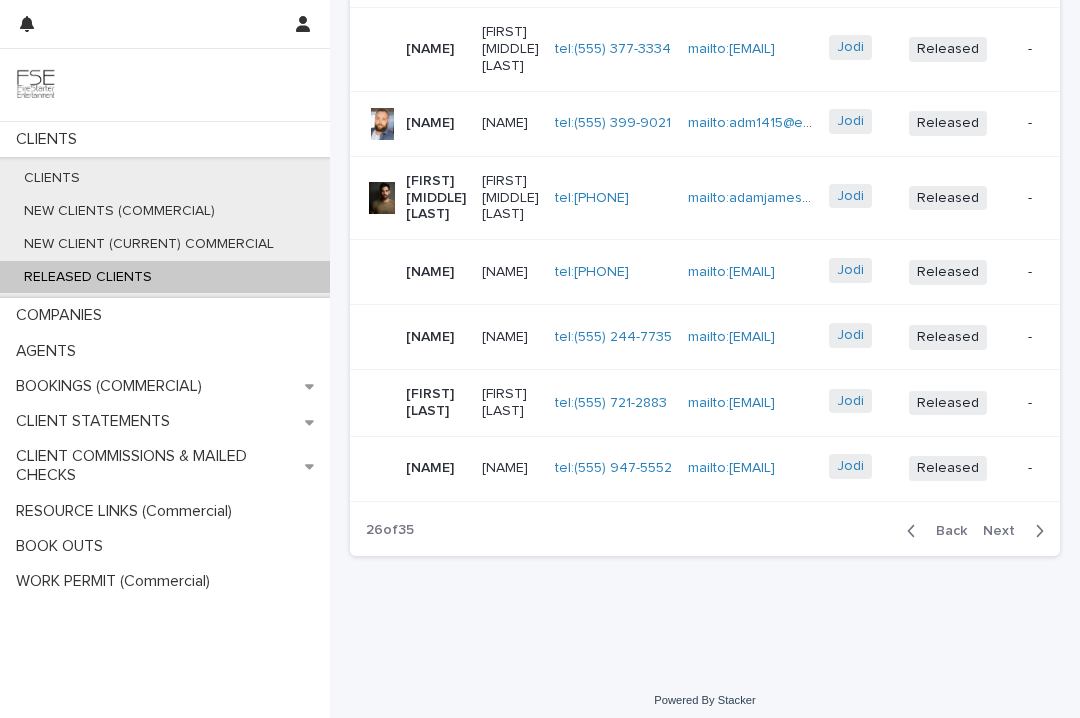 click on "Next" at bounding box center (1005, 531) 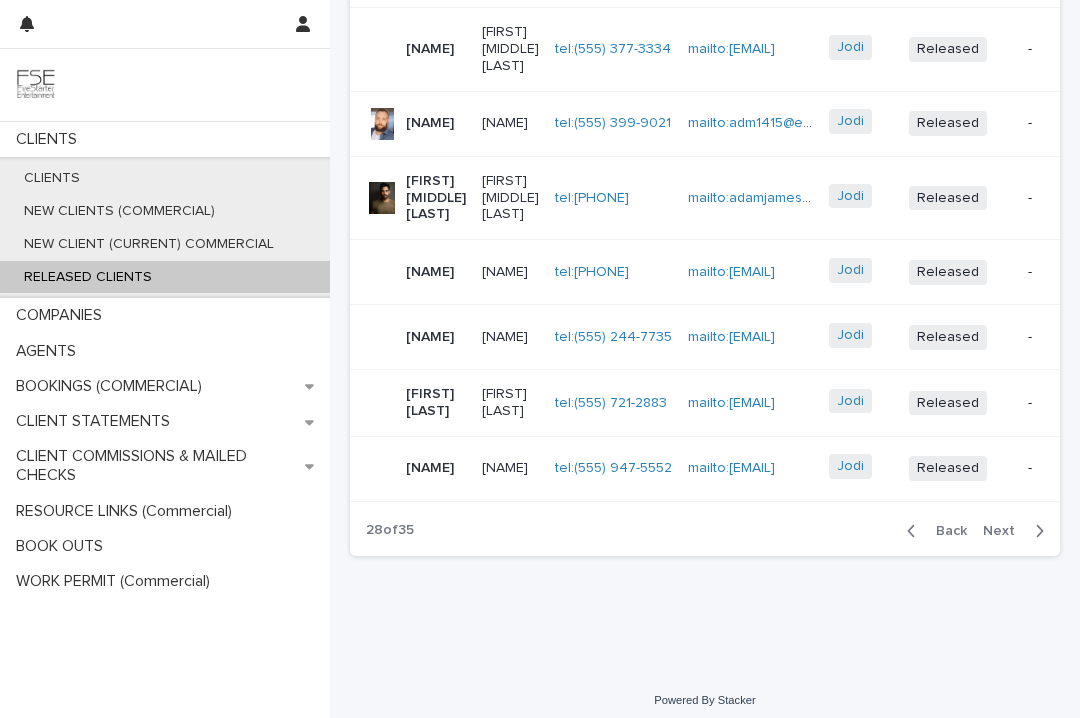 click on "Next" at bounding box center (1005, 531) 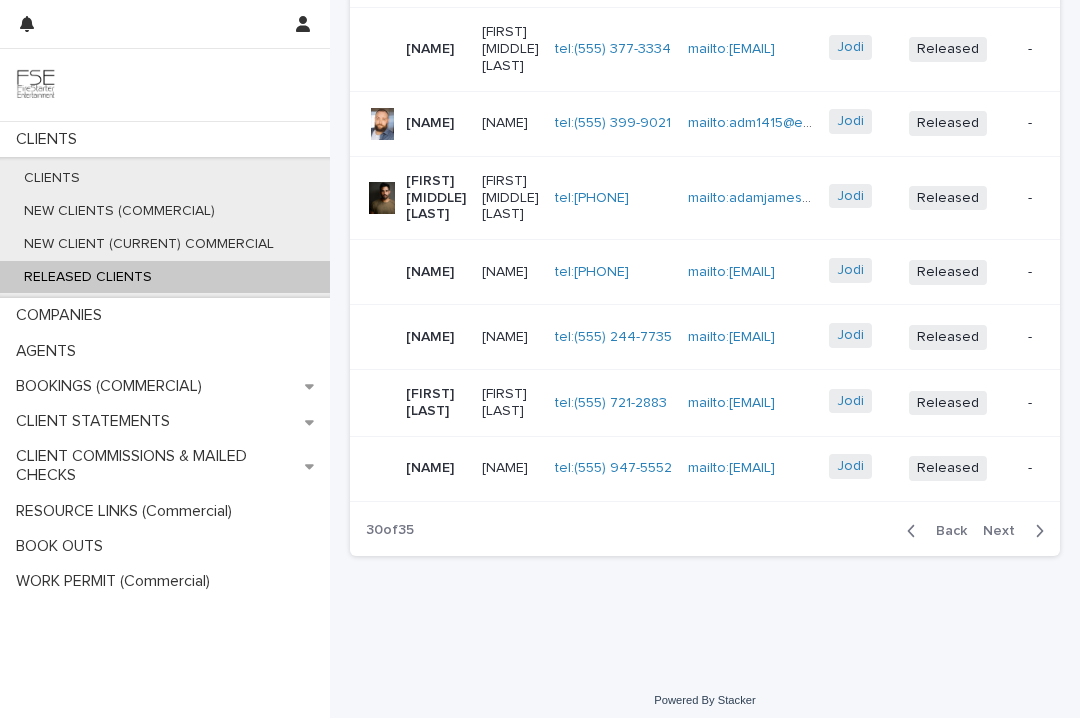 click on "Next" at bounding box center [1005, 531] 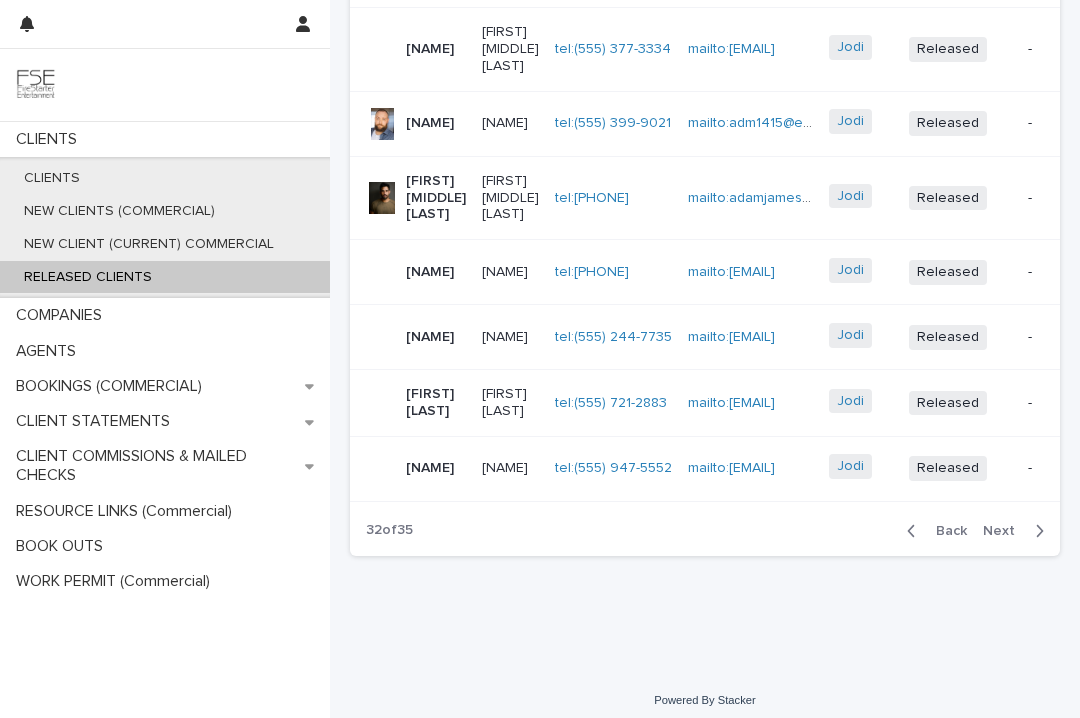 click on "Next" at bounding box center [1005, 531] 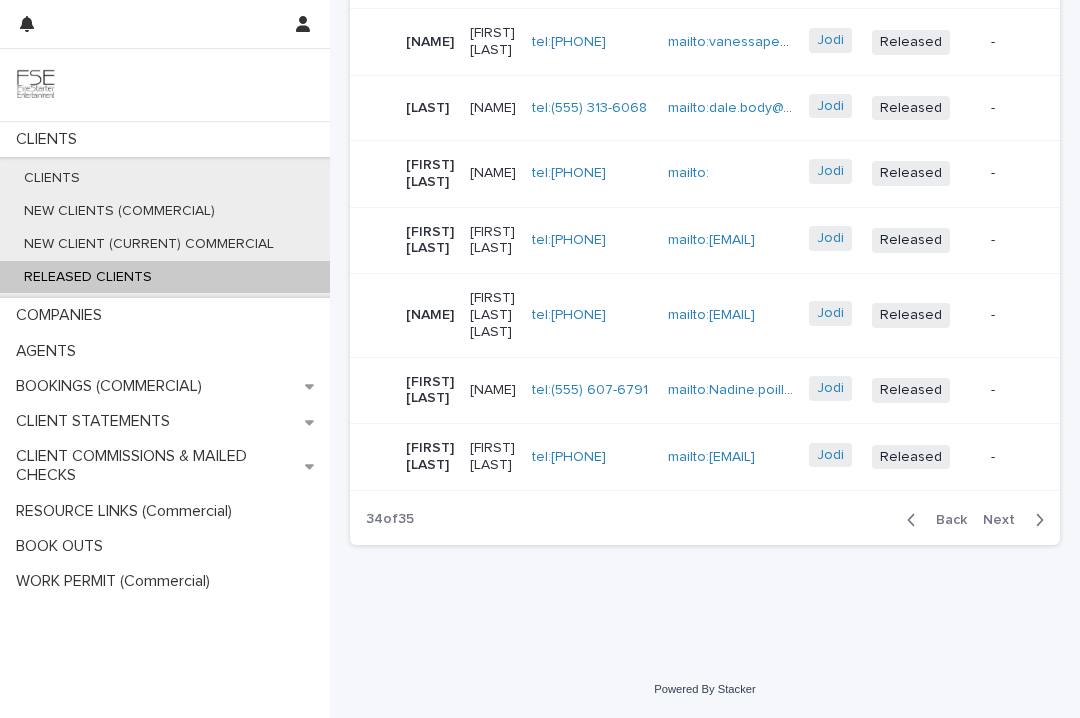 scroll, scrollTop: 653, scrollLeft: 0, axis: vertical 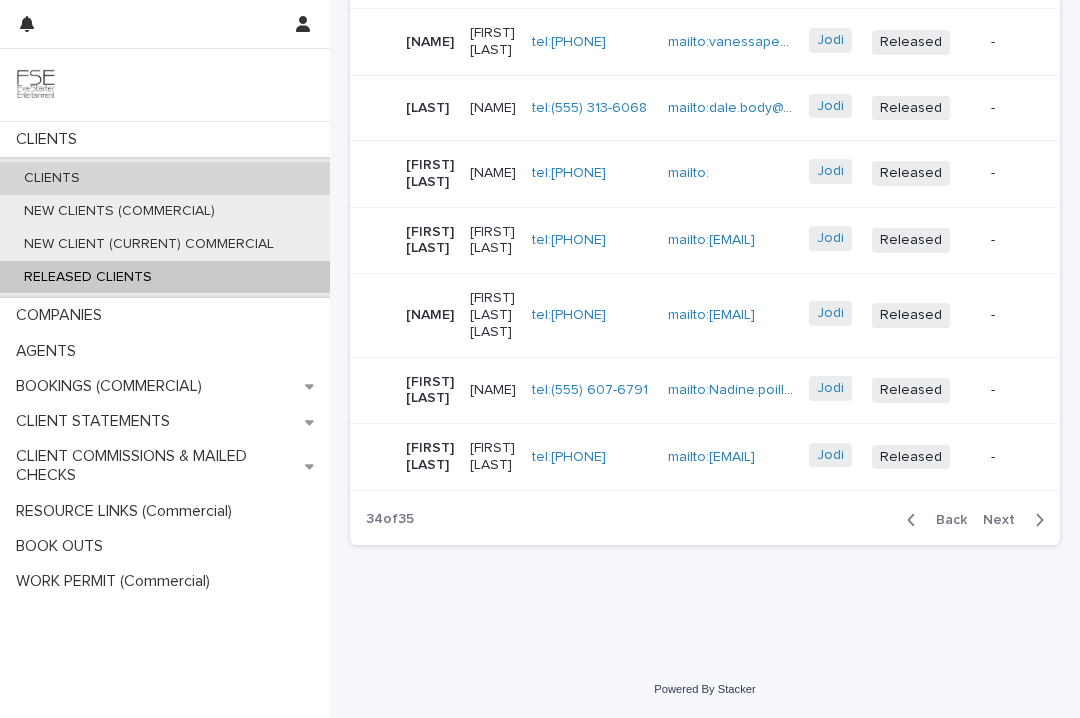 click on "CLIENTS" at bounding box center (52, 178) 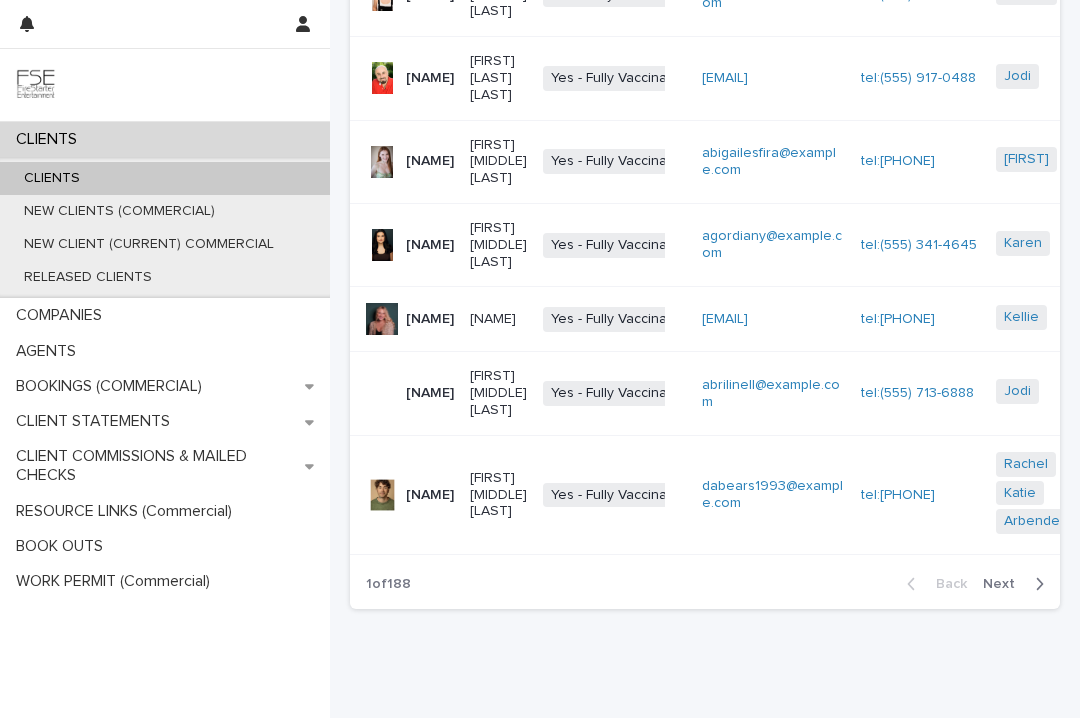 scroll, scrollTop: 0, scrollLeft: 0, axis: both 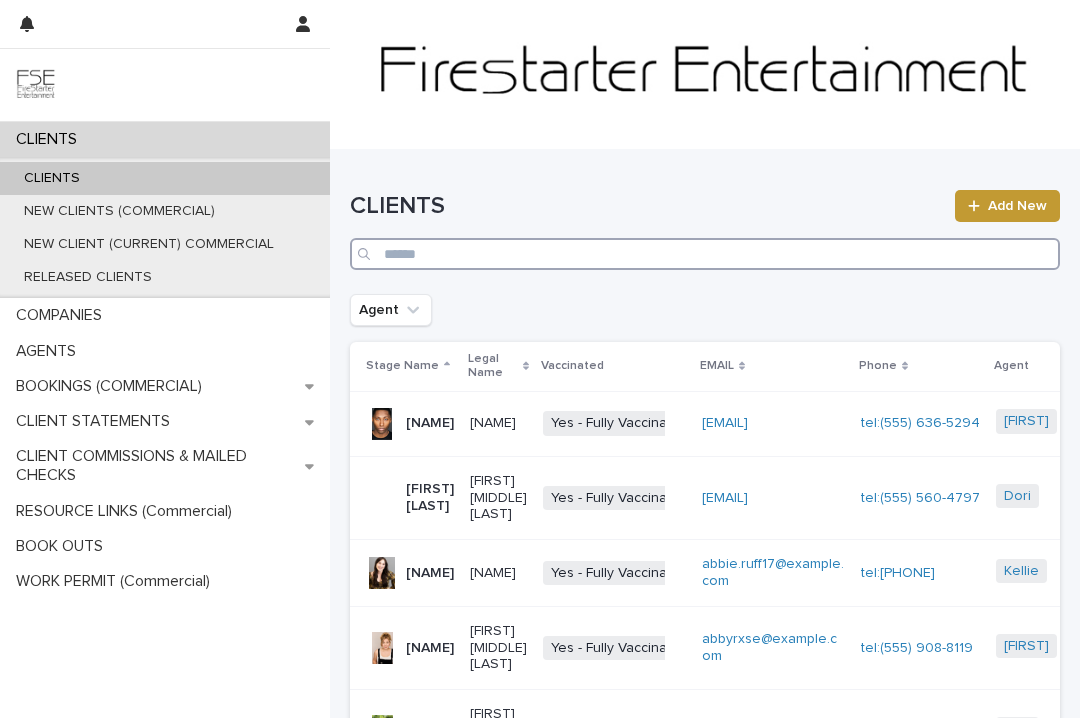 click at bounding box center (705, 254) 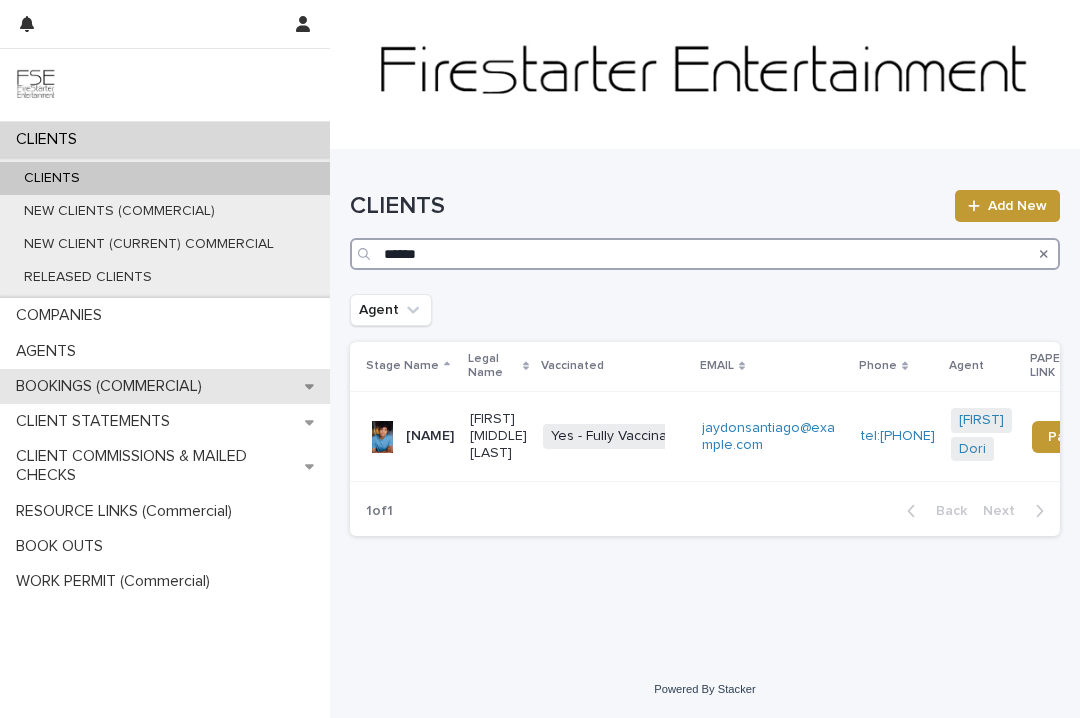 type on "******" 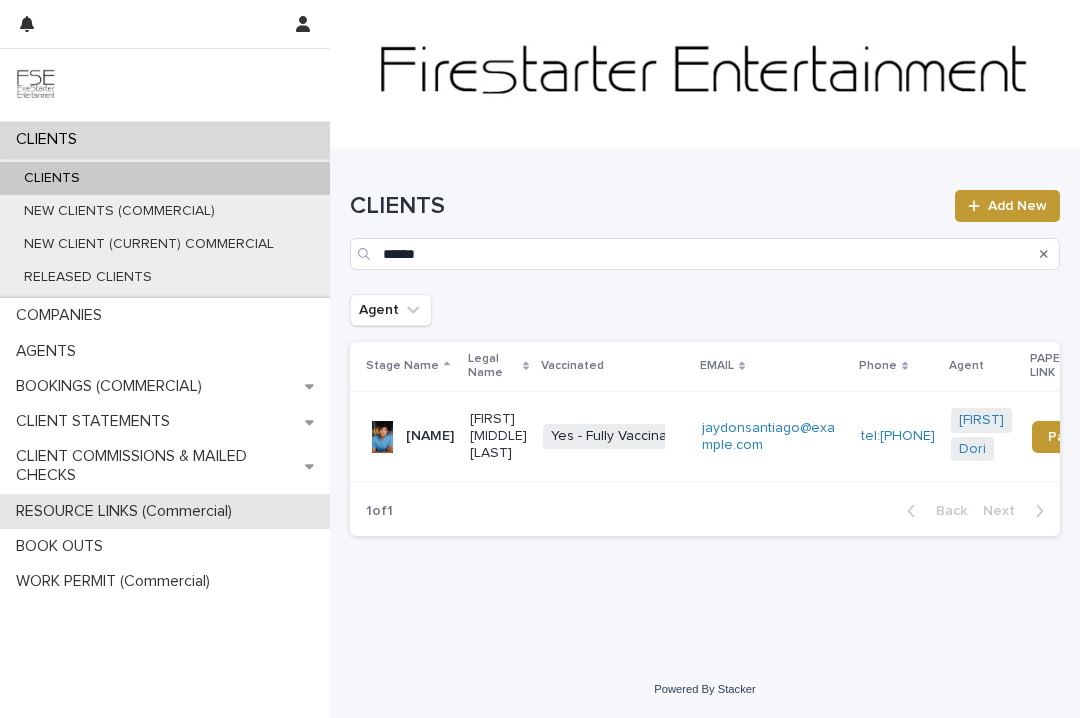 click on "RESOURCE LINKS (Commercial)" at bounding box center [128, 511] 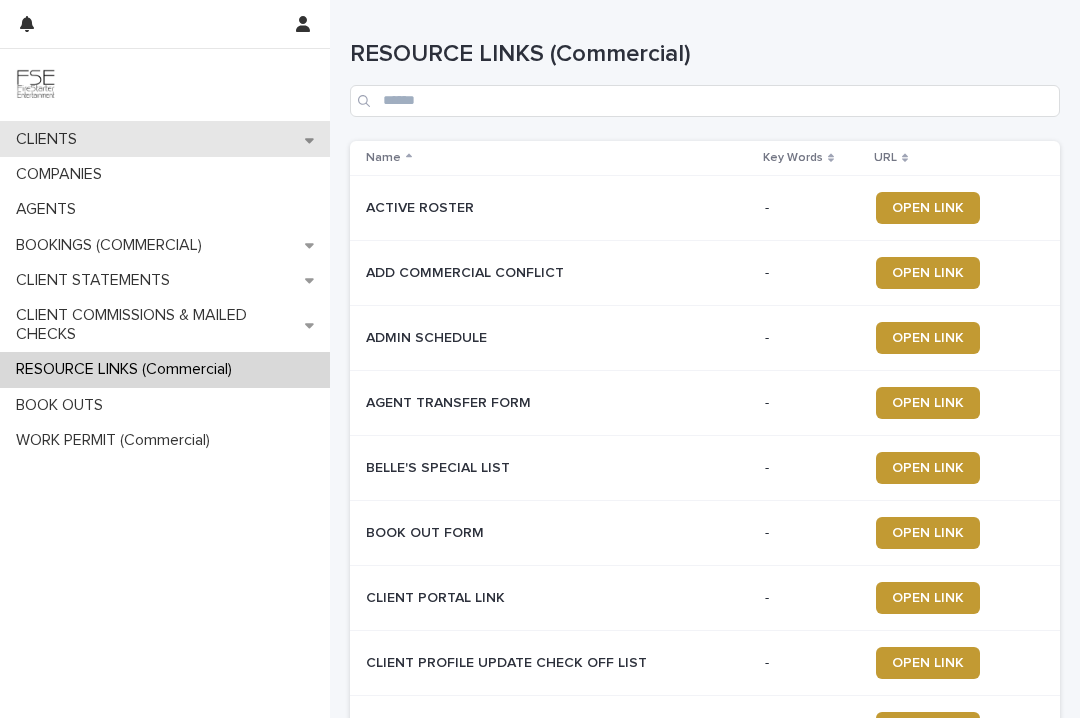 click on "CLIENTS" at bounding box center (165, 139) 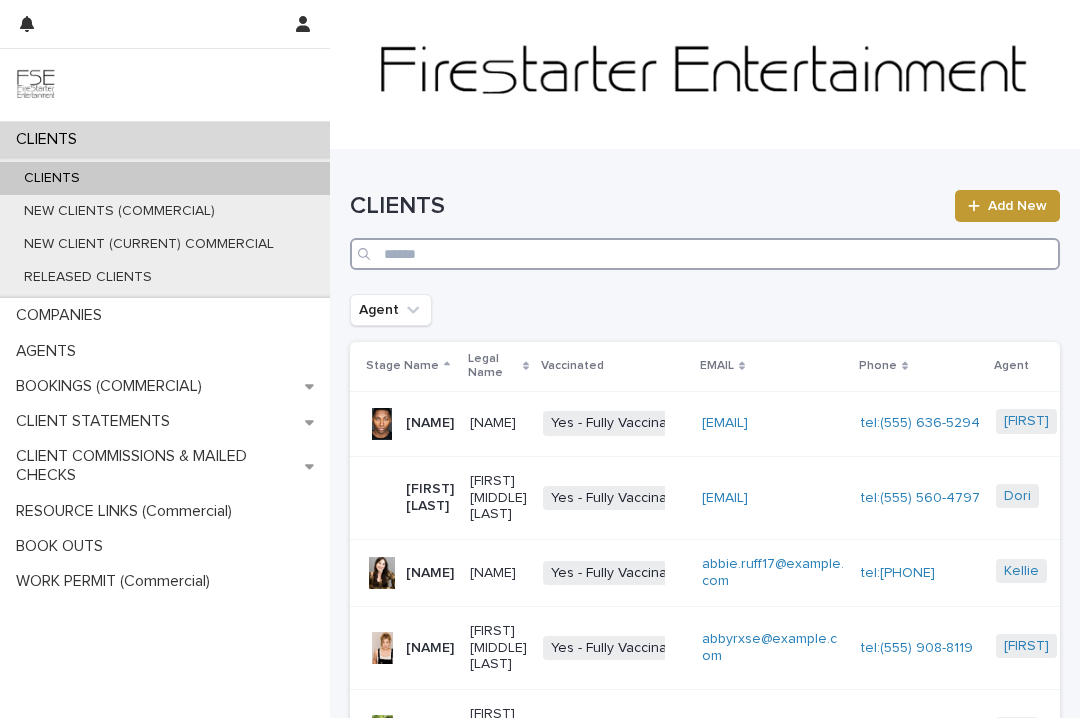 click at bounding box center [705, 254] 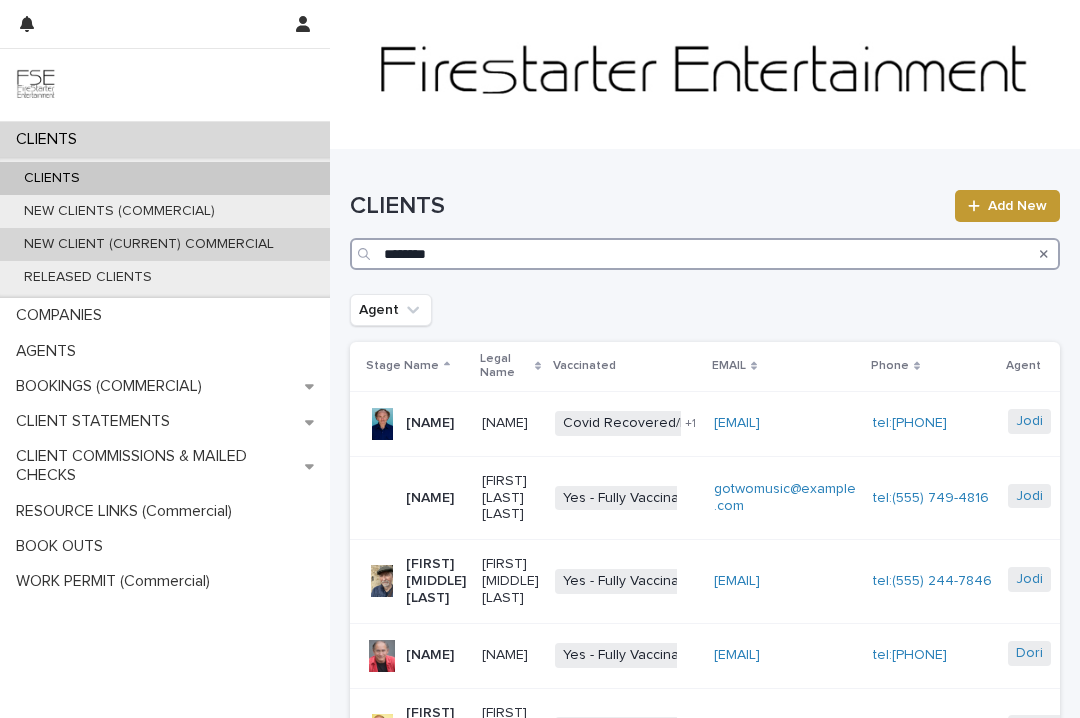 drag, startPoint x: 460, startPoint y: 258, endPoint x: 326, endPoint y: 248, distance: 134.37262 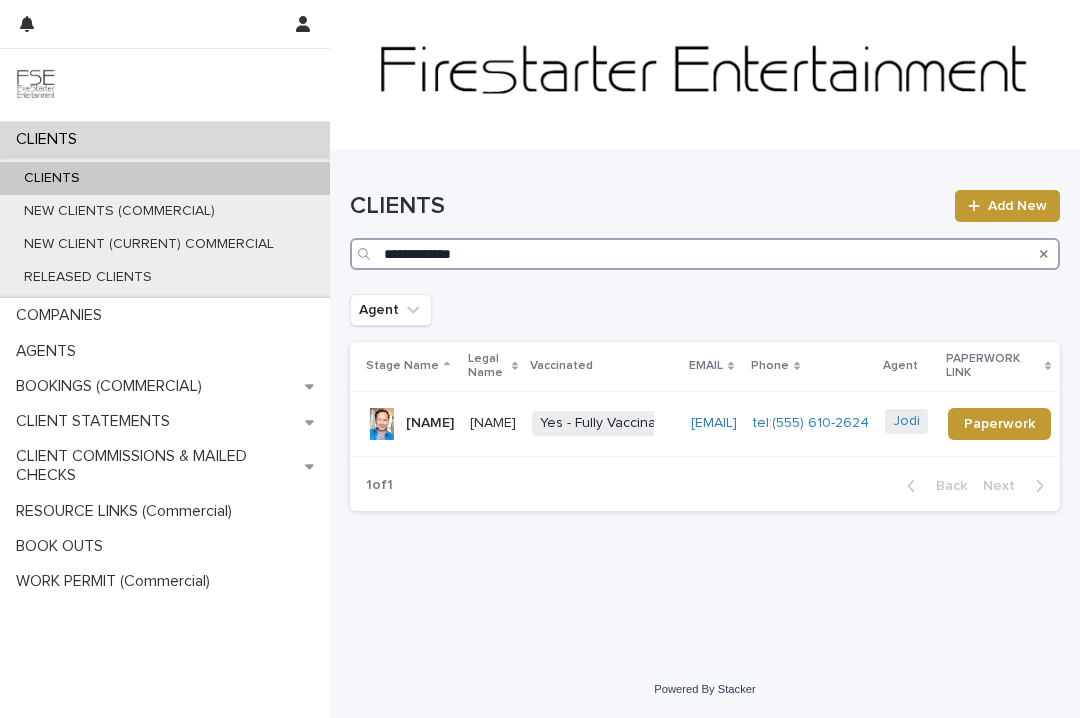 type on "**********" 